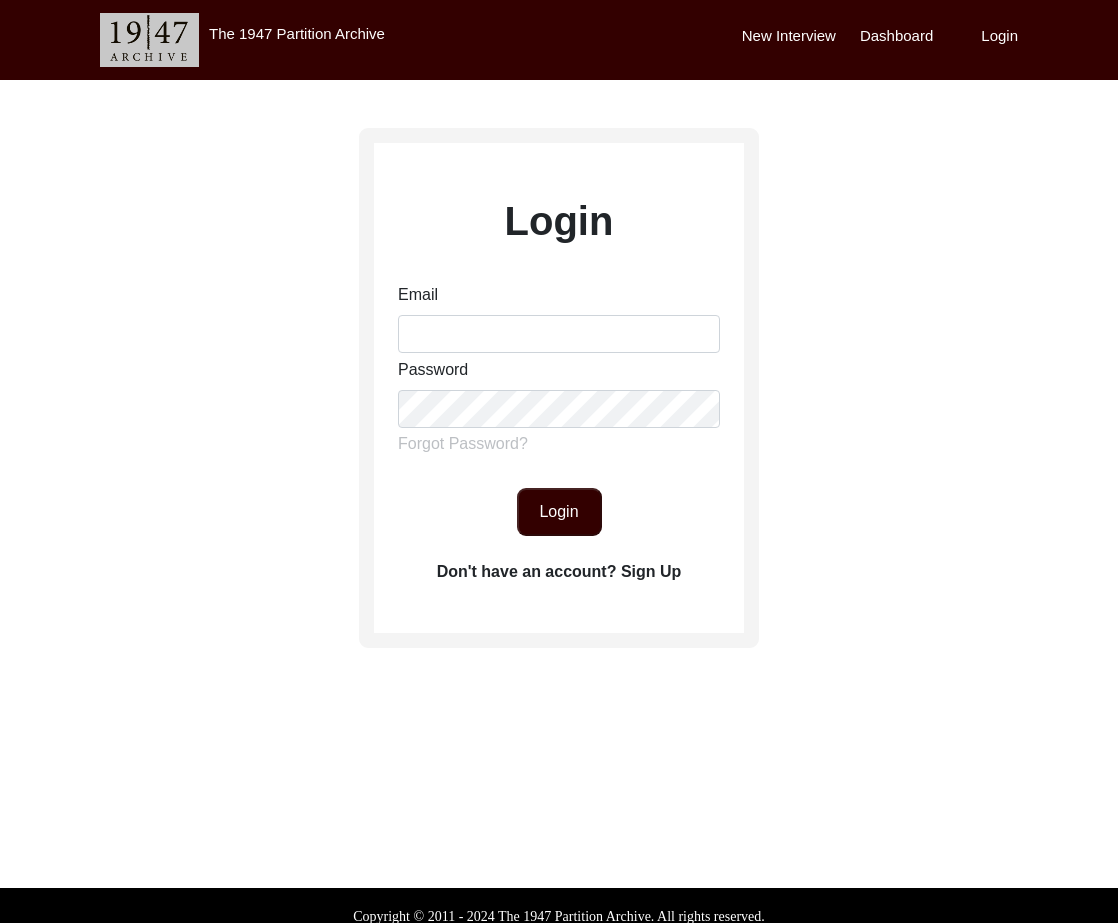 scroll, scrollTop: 0, scrollLeft: 0, axis: both 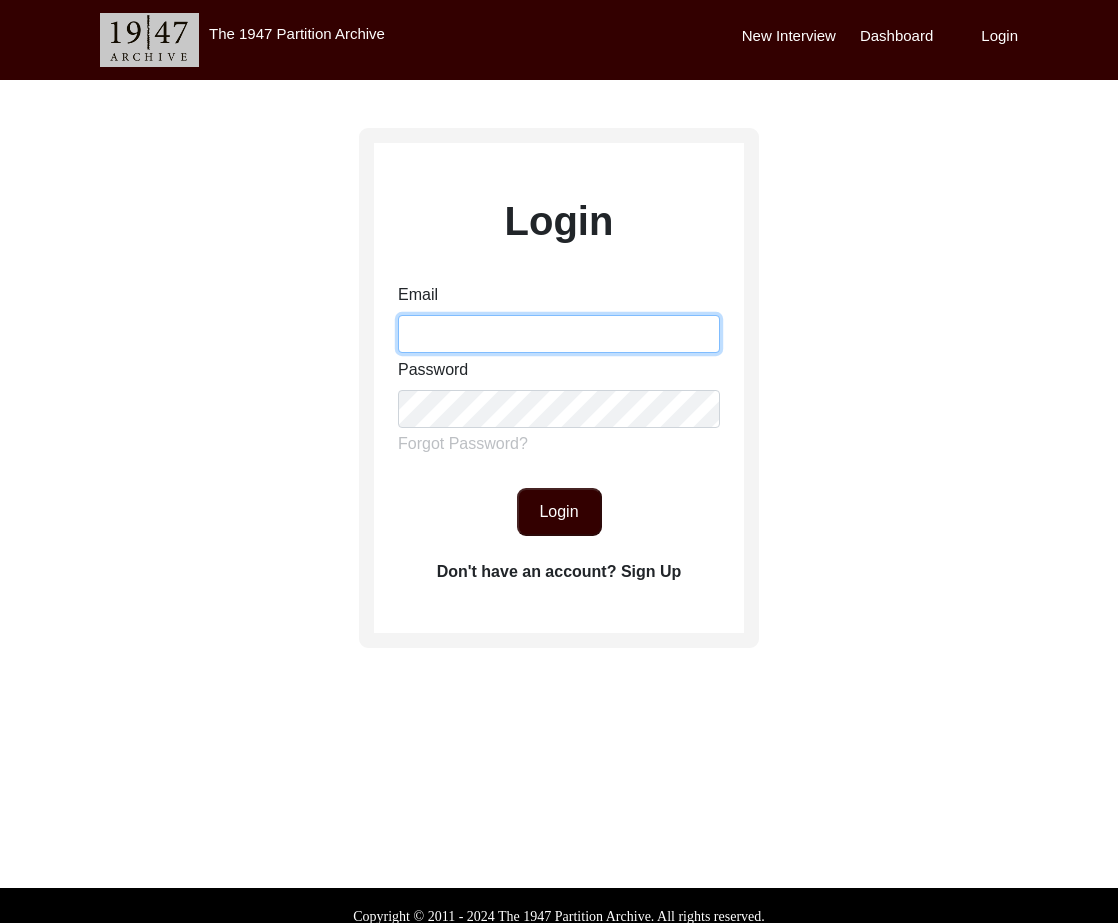 drag, startPoint x: 475, startPoint y: 340, endPoint x: 490, endPoint y: 356, distance: 21.931713 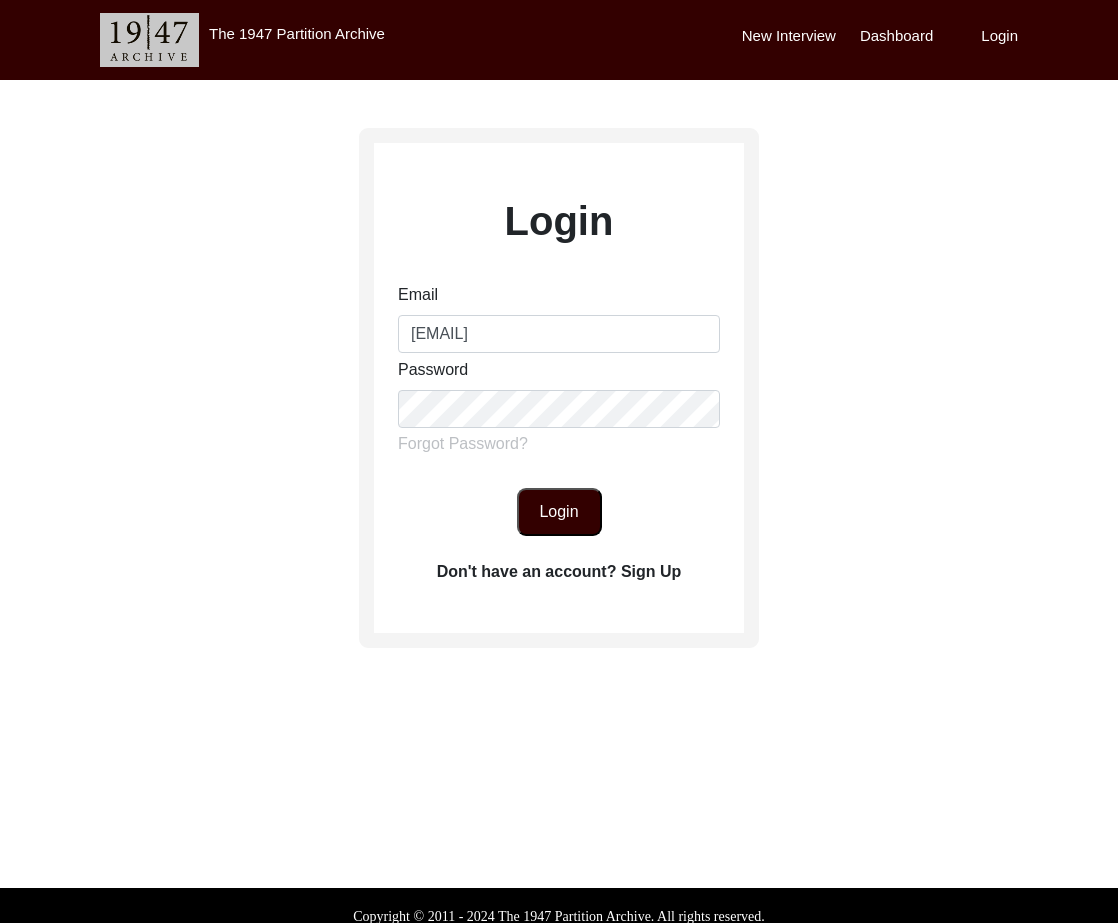 click on "Login" 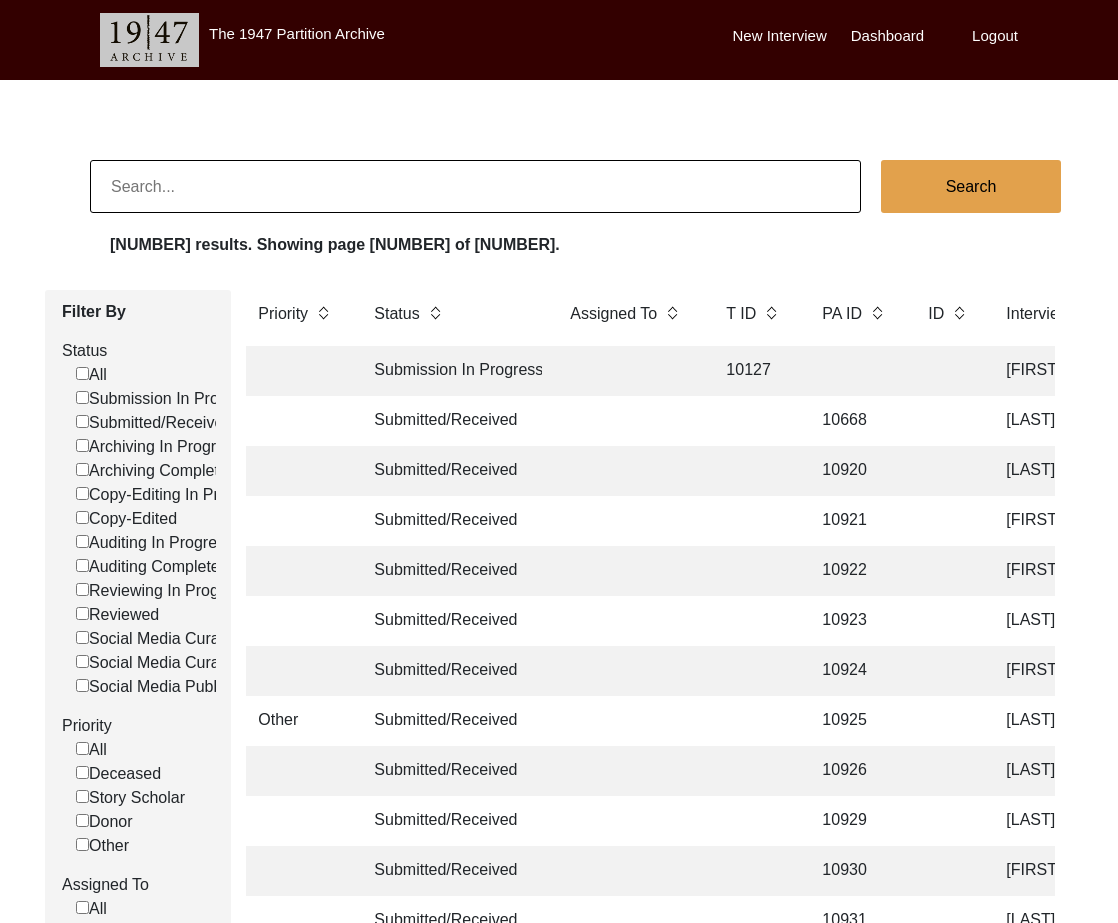 click 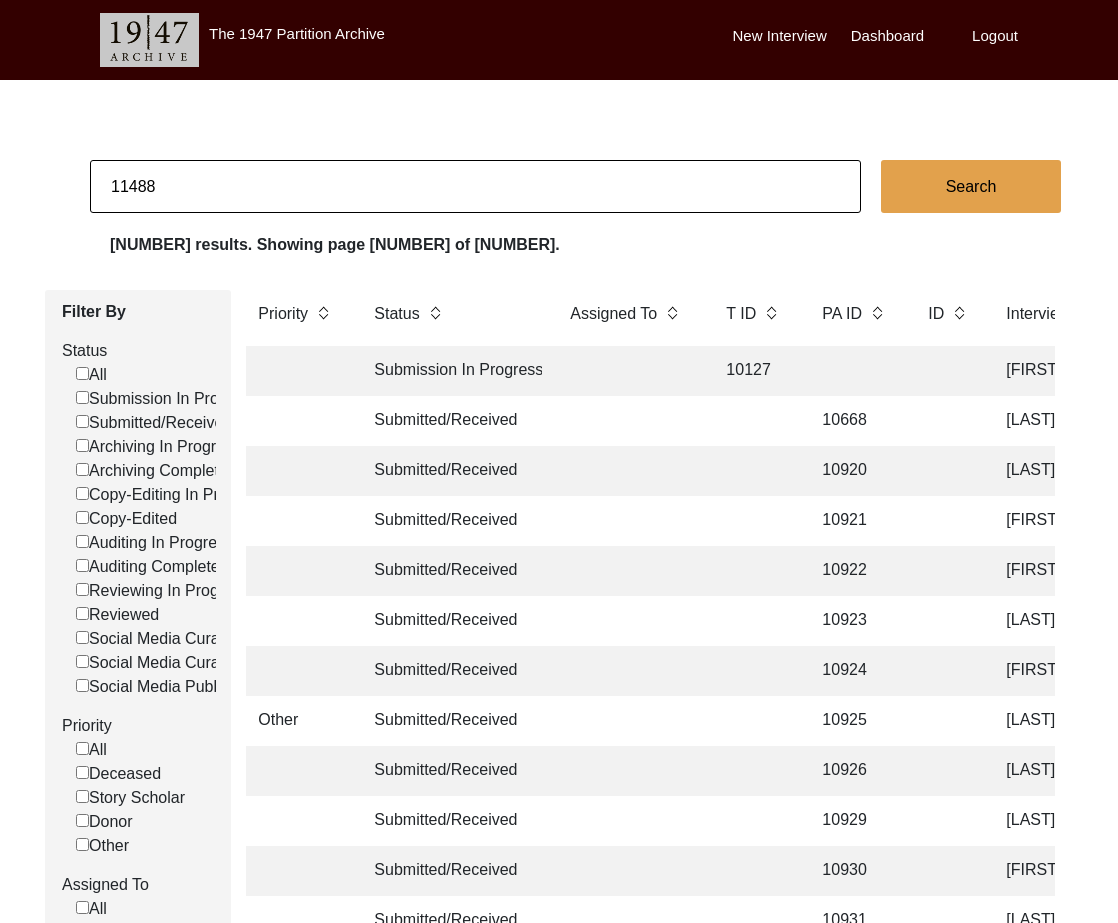 type on "11488" 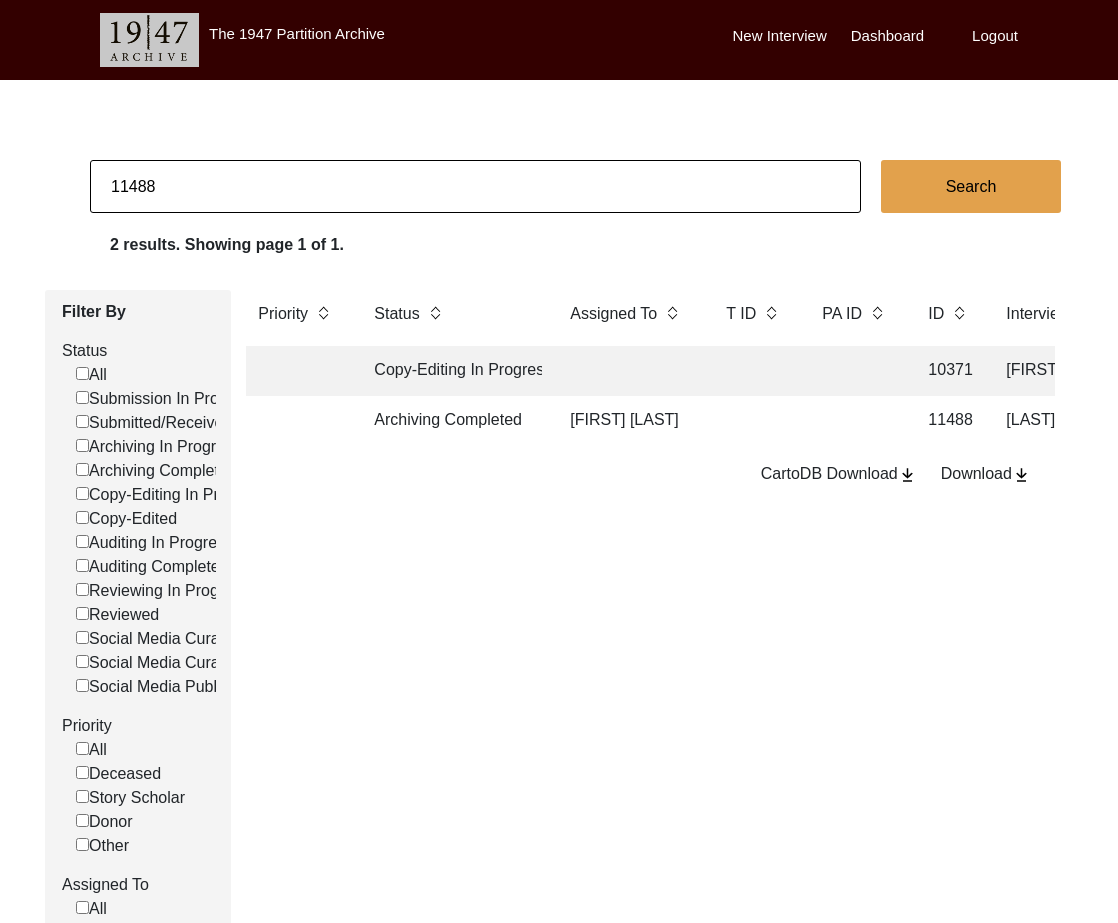 click on "[FIRST] [LAST]" 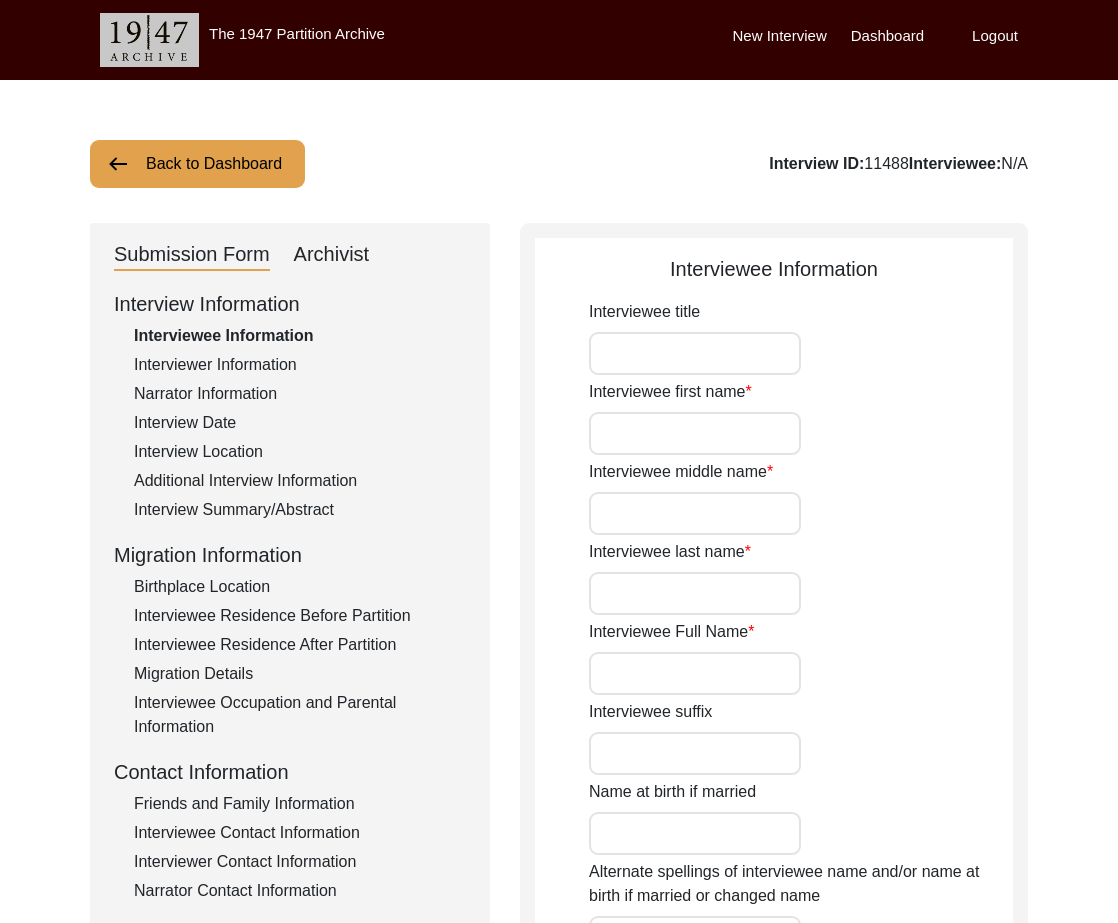 type on "Mr." 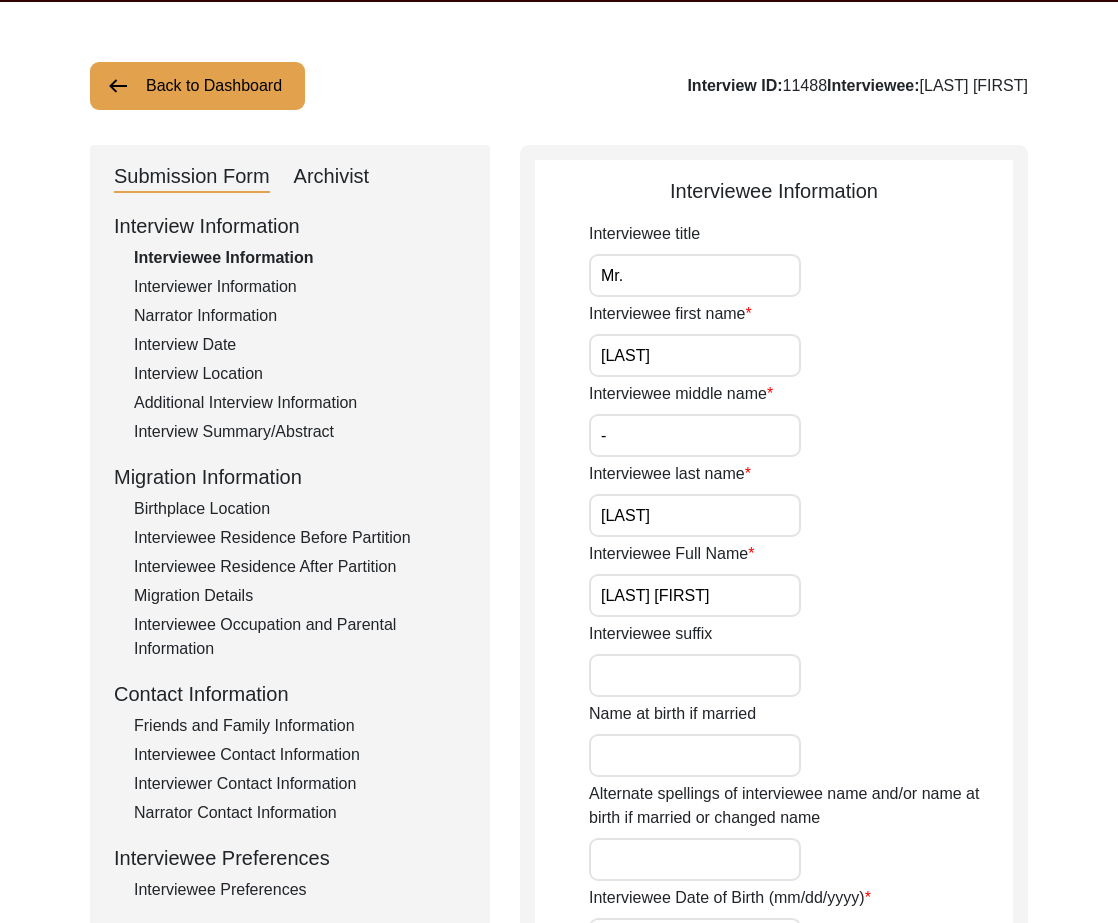 scroll, scrollTop: 0, scrollLeft: 0, axis: both 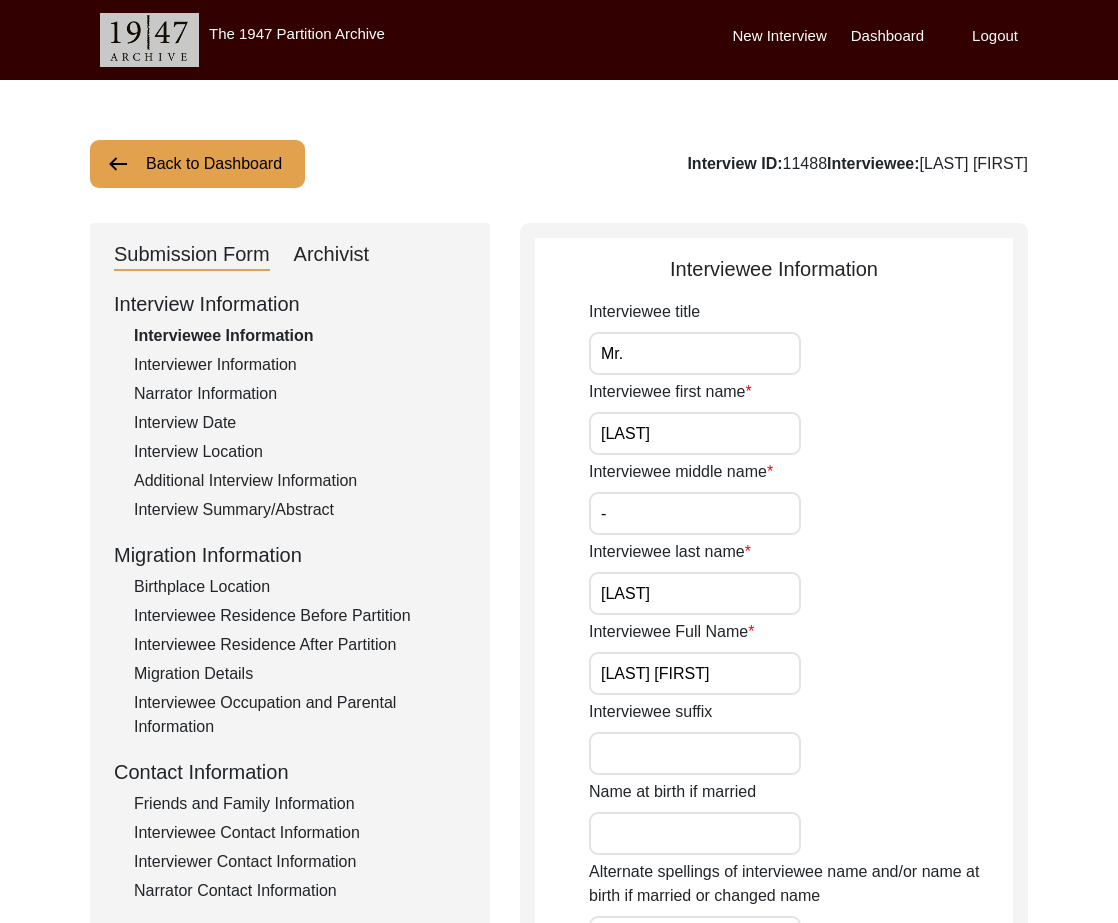 drag, startPoint x: 343, startPoint y: 249, endPoint x: 534, endPoint y: 358, distance: 219.91362 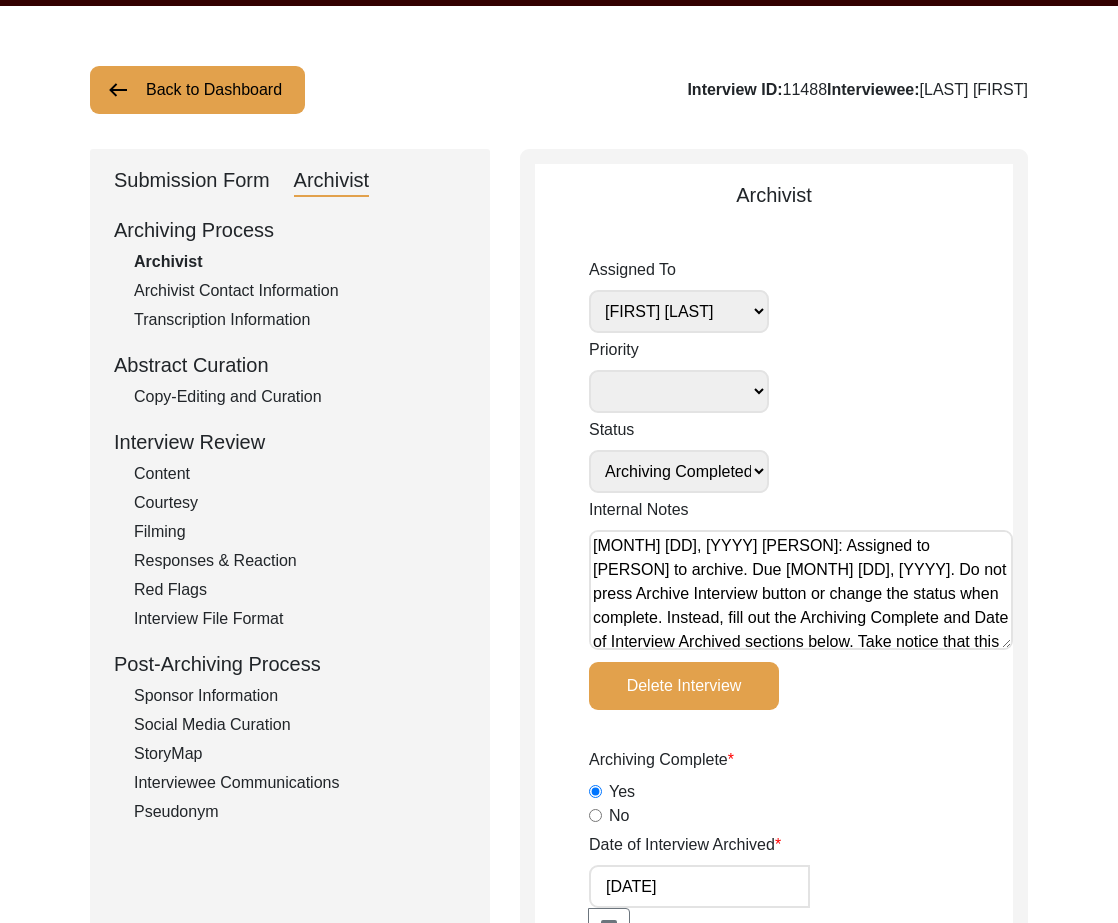 scroll, scrollTop: 0, scrollLeft: 0, axis: both 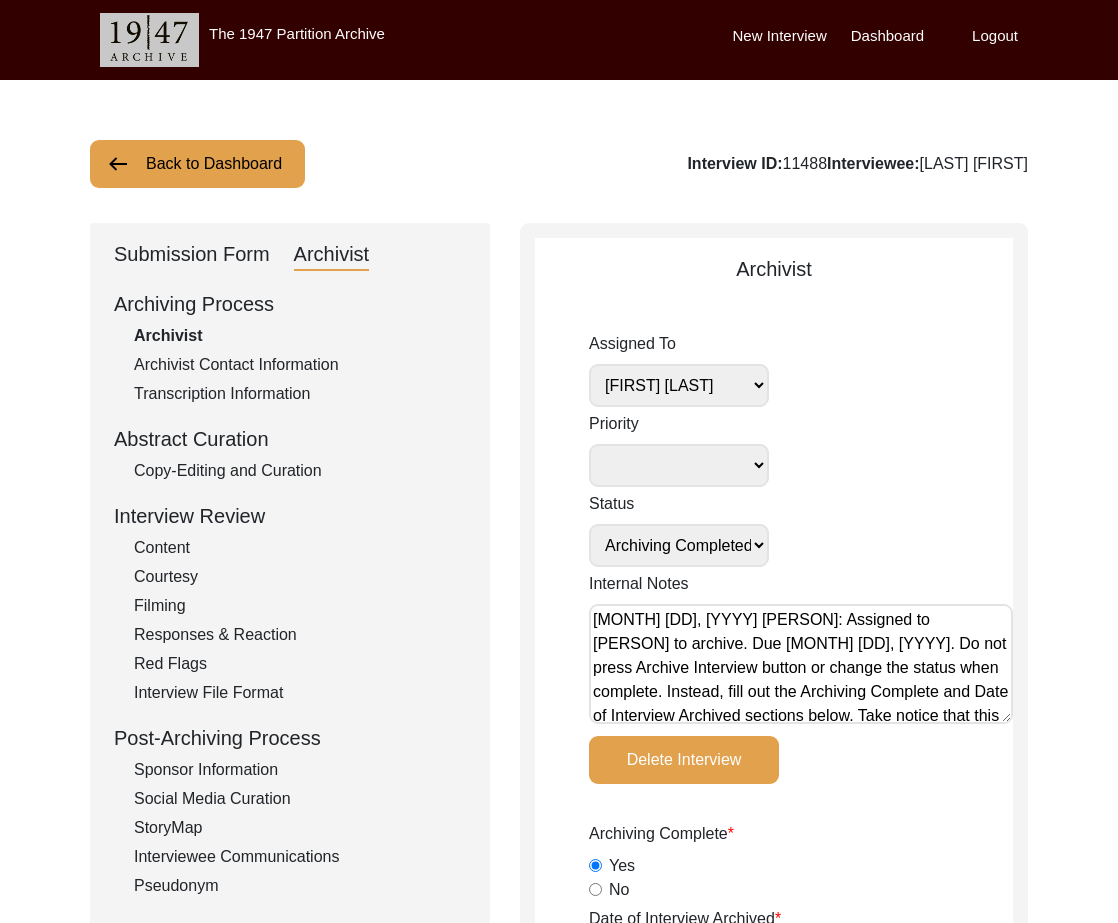 click on "Submission Form   Archivist" 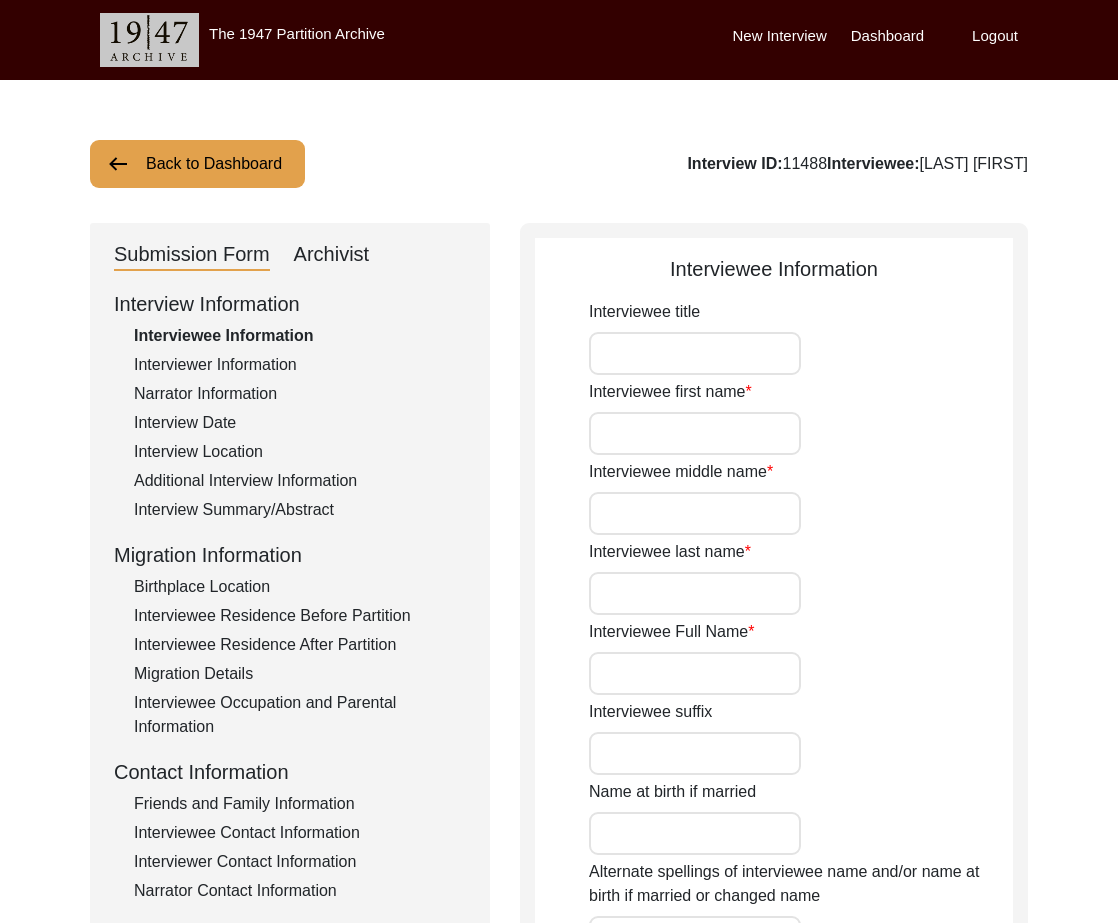 type on "Mr." 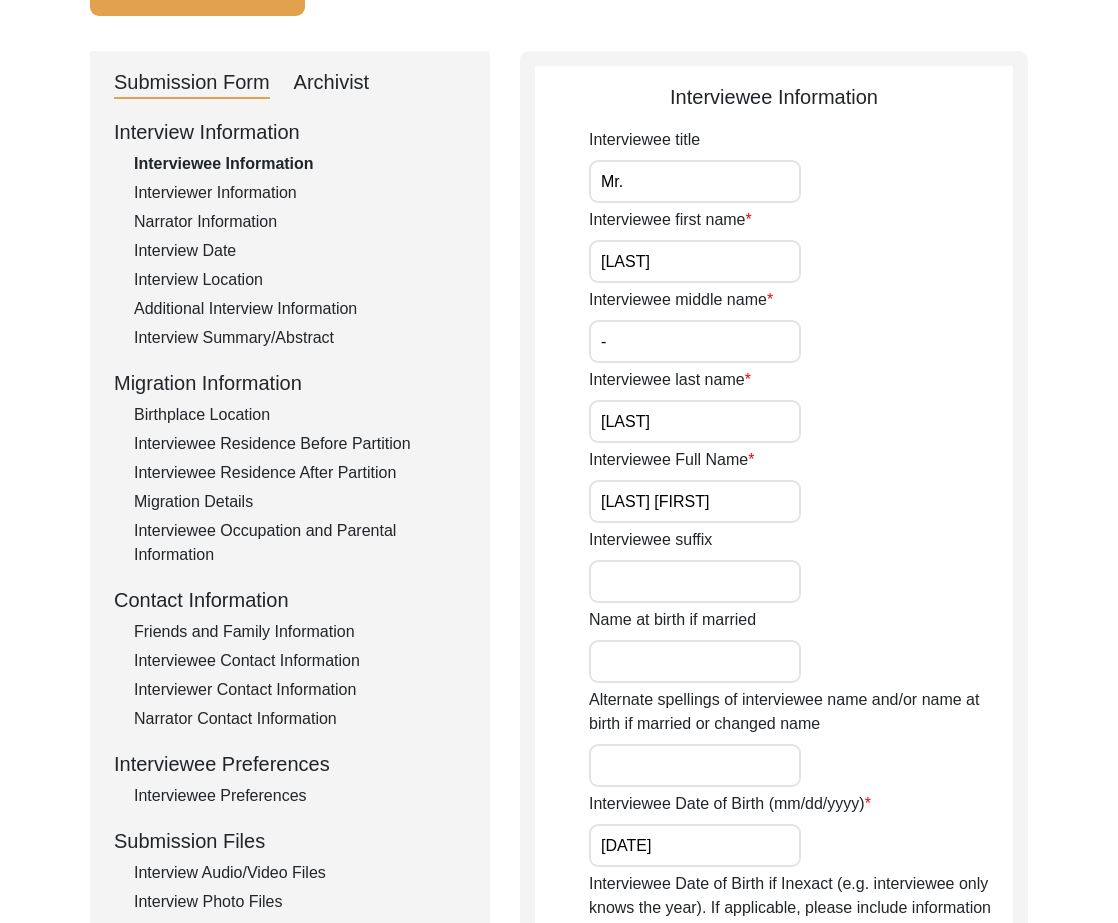 scroll, scrollTop: 599, scrollLeft: 0, axis: vertical 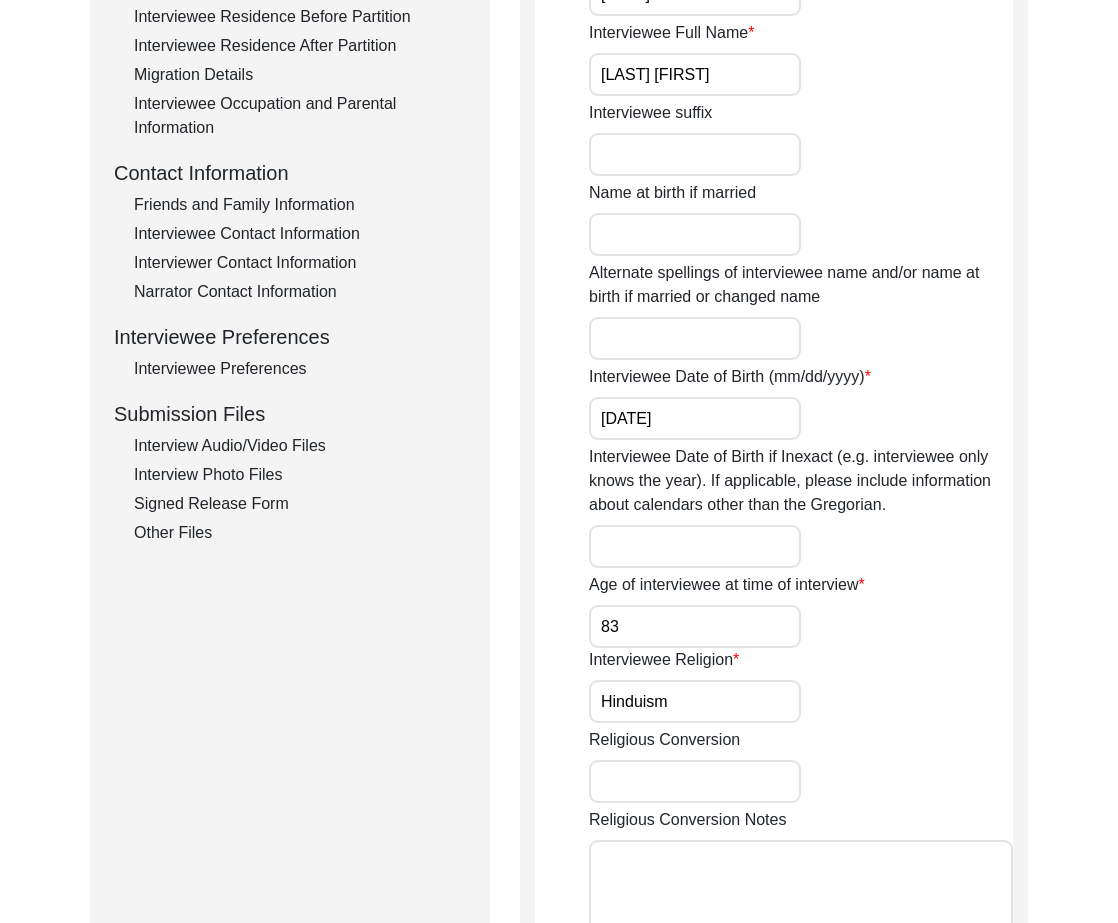 drag, startPoint x: 266, startPoint y: 449, endPoint x: 279, endPoint y: 463, distance: 19.104973 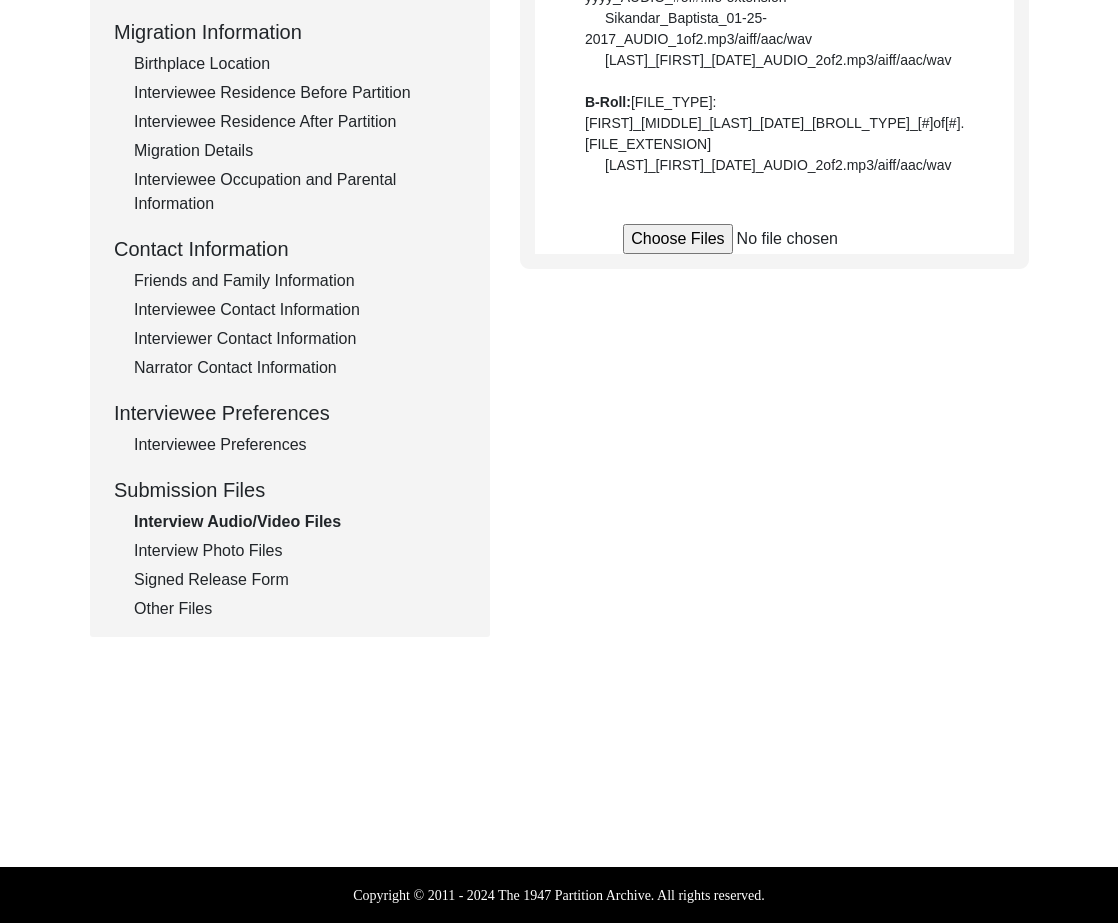 scroll, scrollTop: 599, scrollLeft: 0, axis: vertical 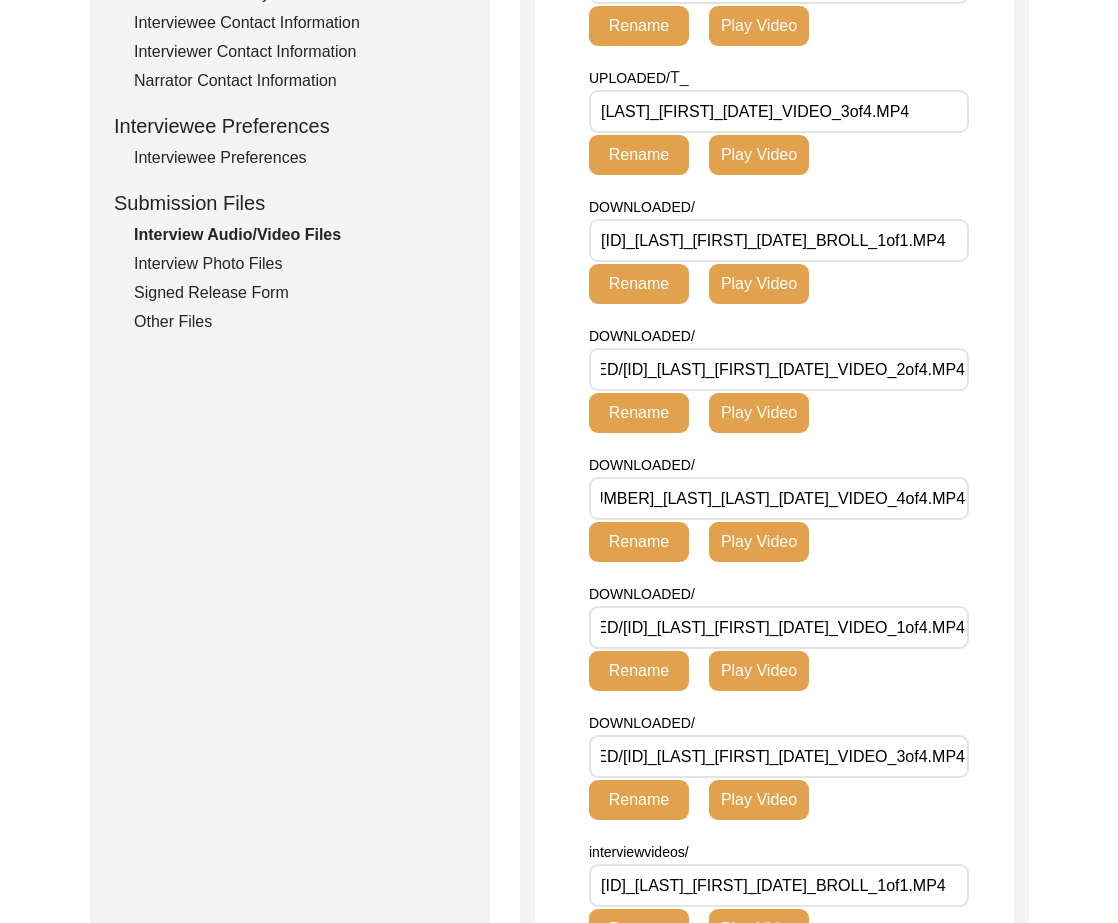 drag, startPoint x: 835, startPoint y: 259, endPoint x: 624, endPoint y: 266, distance: 211.11609 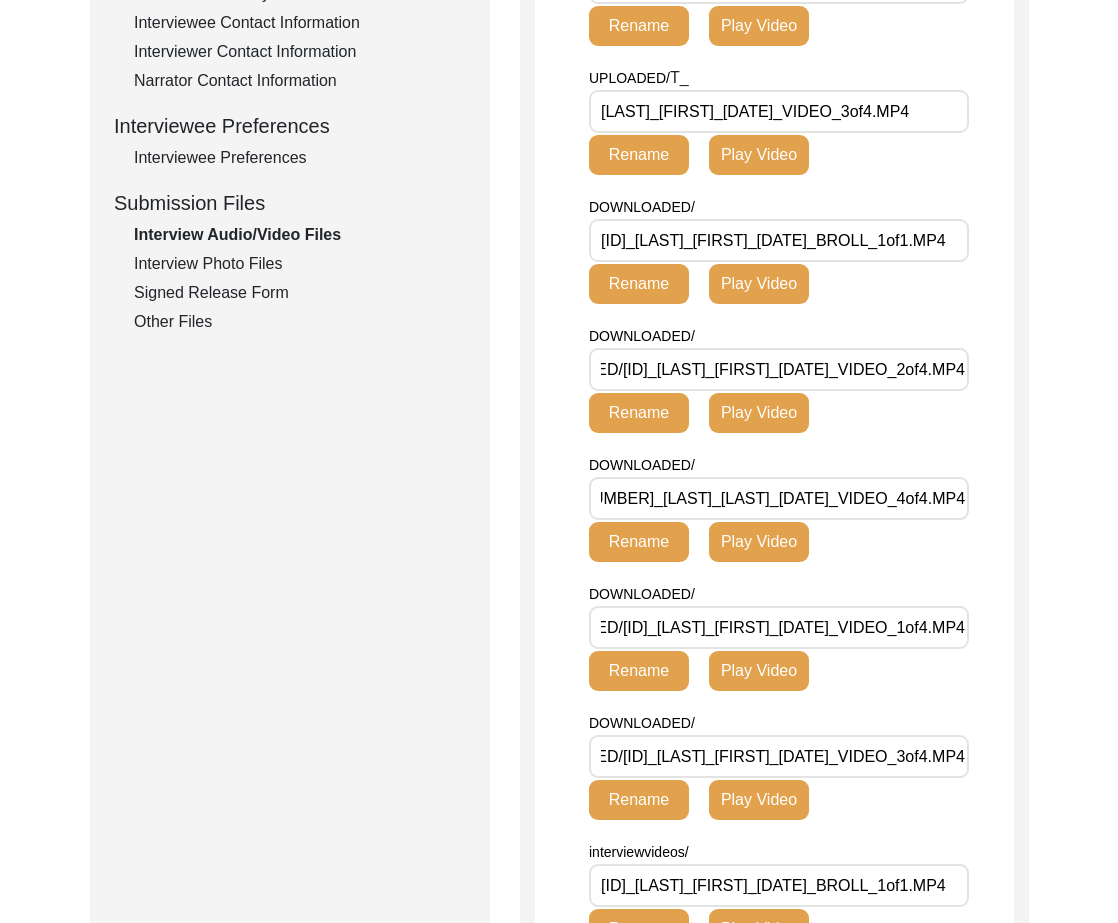 click on "[ID]_[LAST]_[FIRST]_[DATE]_BROLL_1of1.MP4" at bounding box center (779, 240) 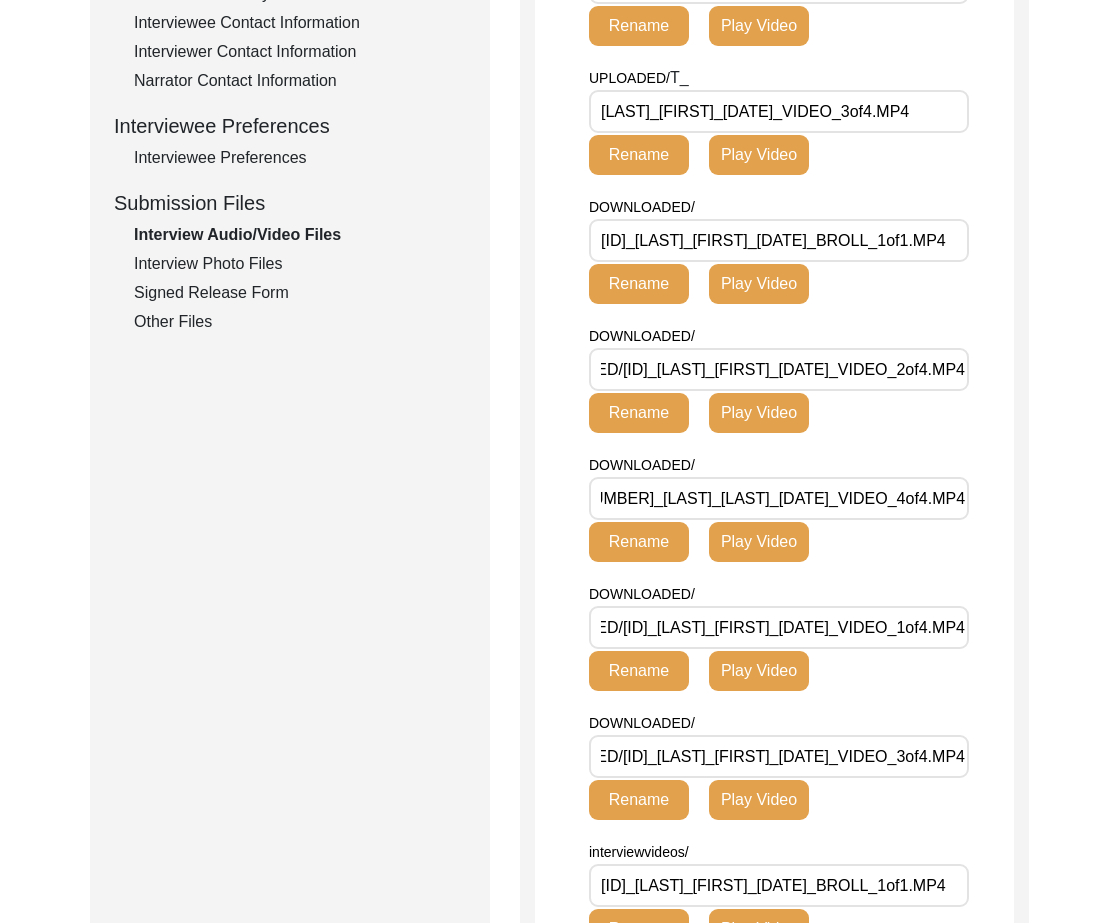 drag, startPoint x: 796, startPoint y: 259, endPoint x: 725, endPoint y: 266, distance: 71.34424 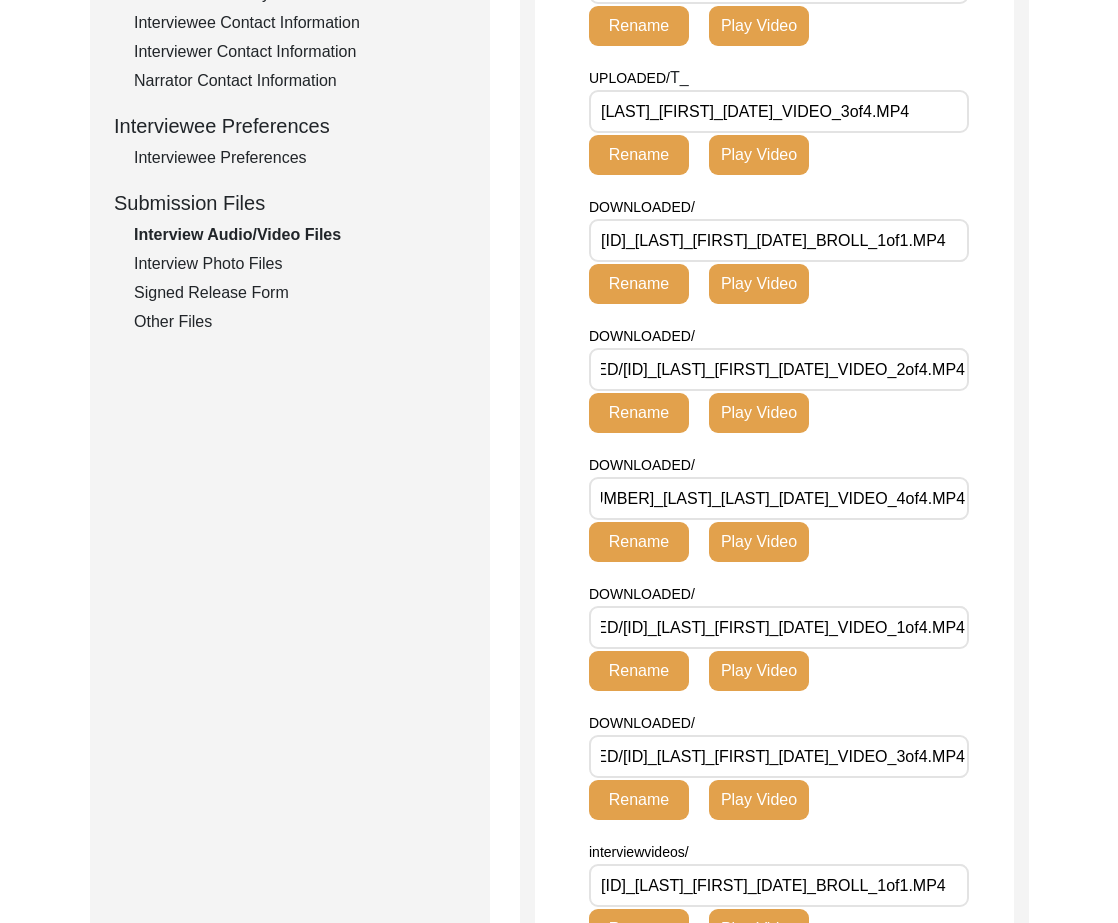 click on "[ID]_[LAST]_[FIRST]_[DATE]_BROLL_1of1.MP4" at bounding box center (779, 240) 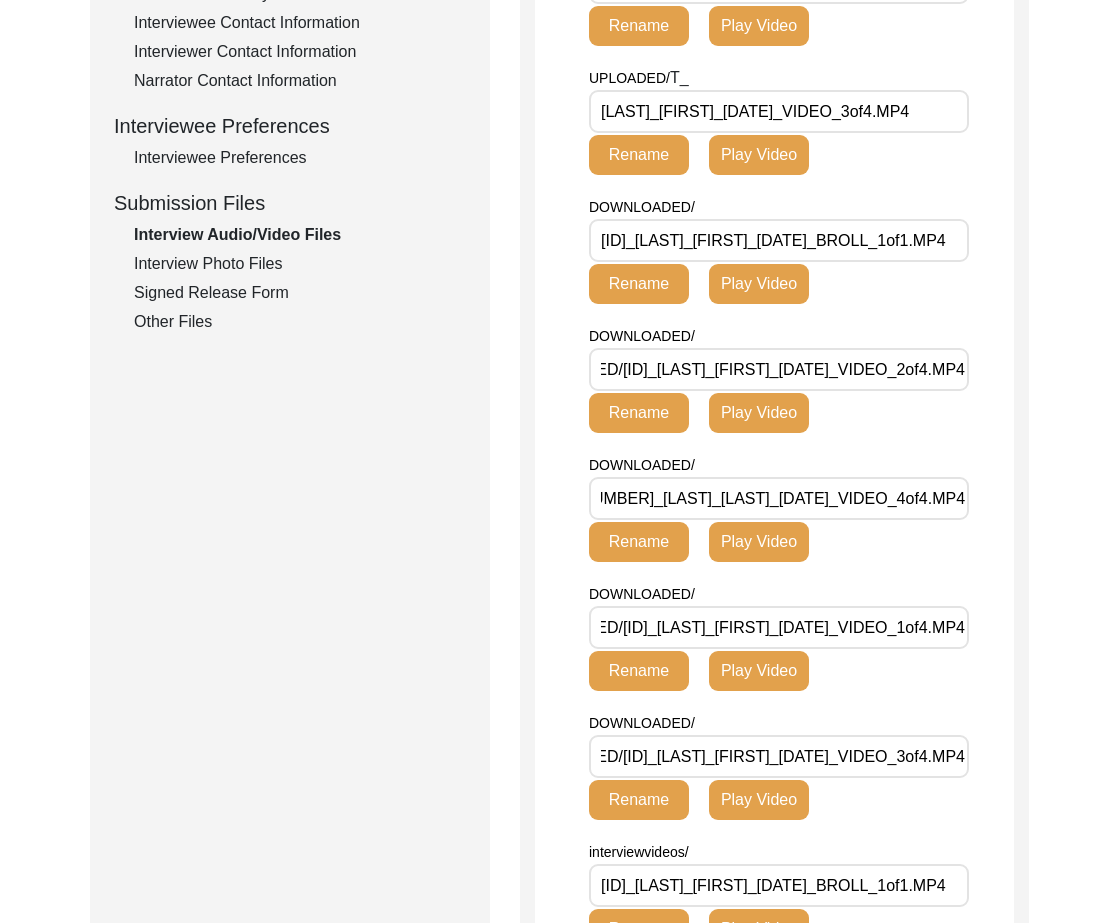 scroll, scrollTop: 0, scrollLeft: 0, axis: both 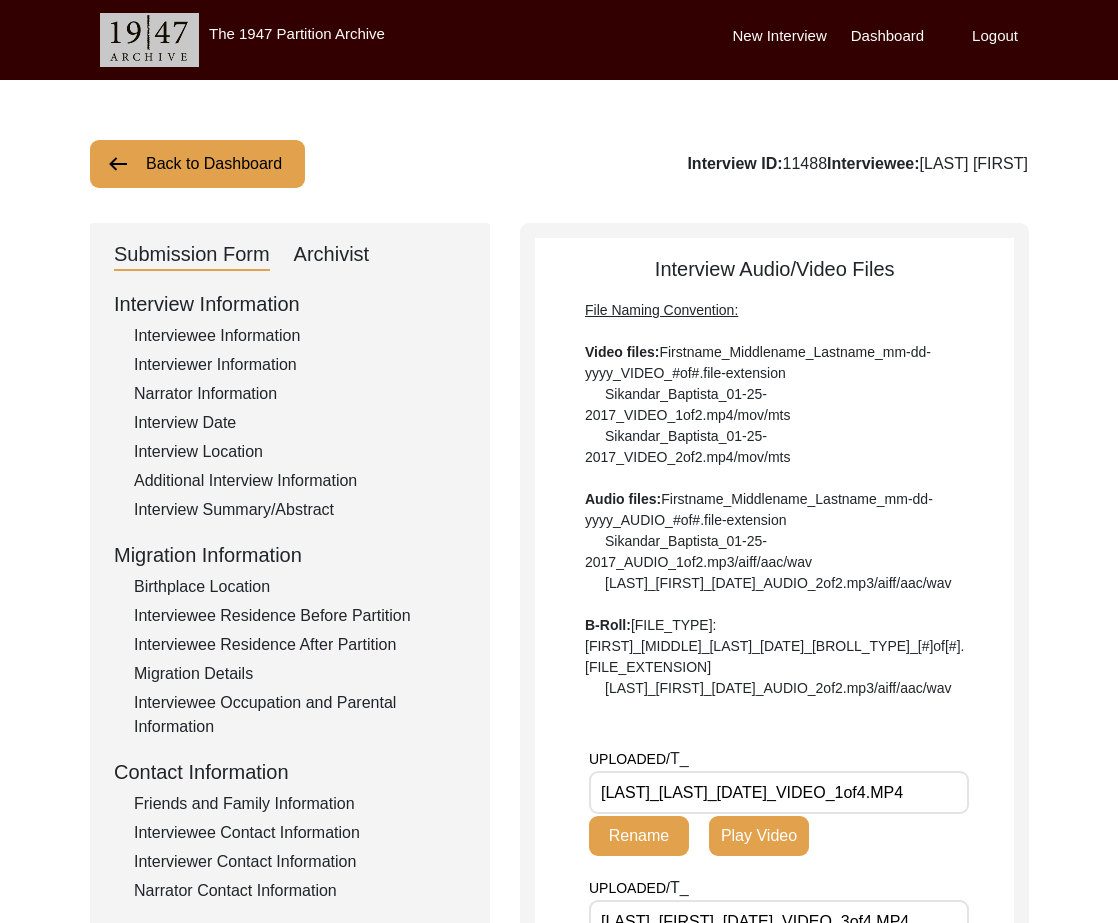click on "Back to Dashboard" 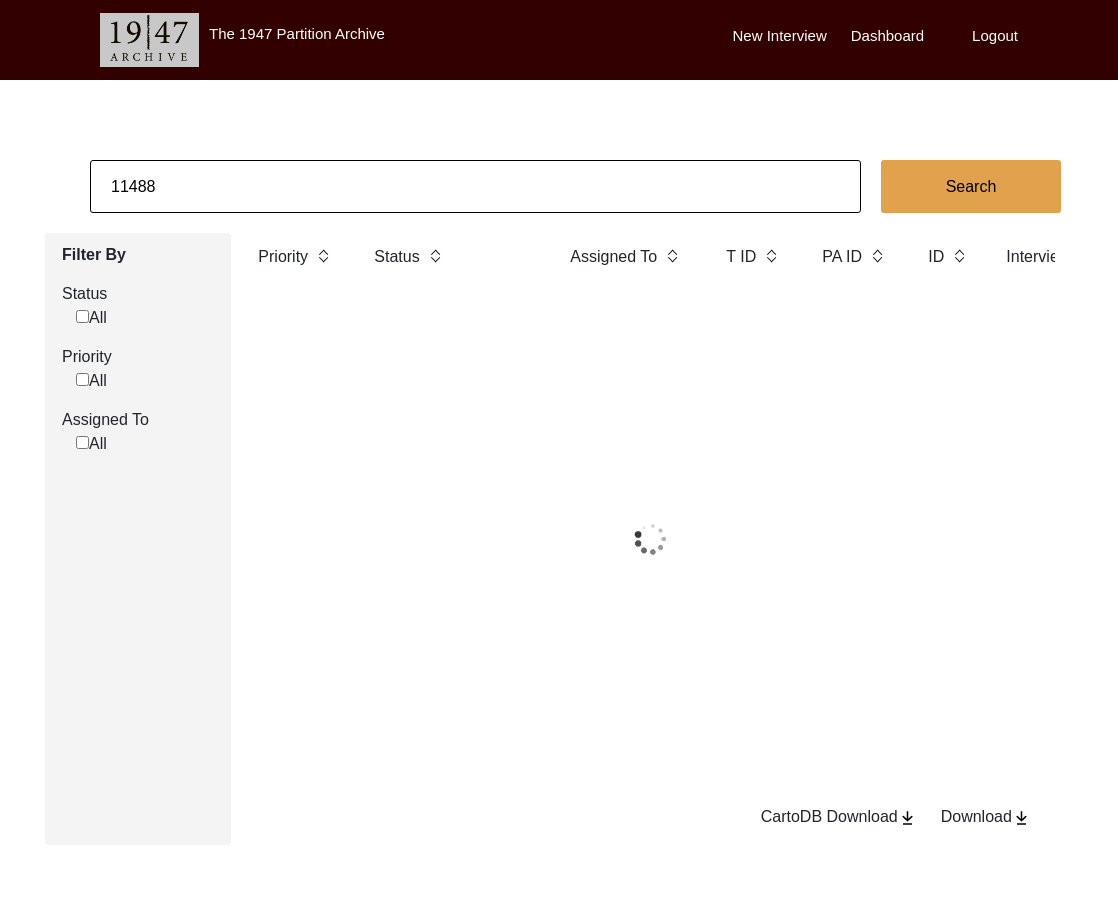 click on "11488" 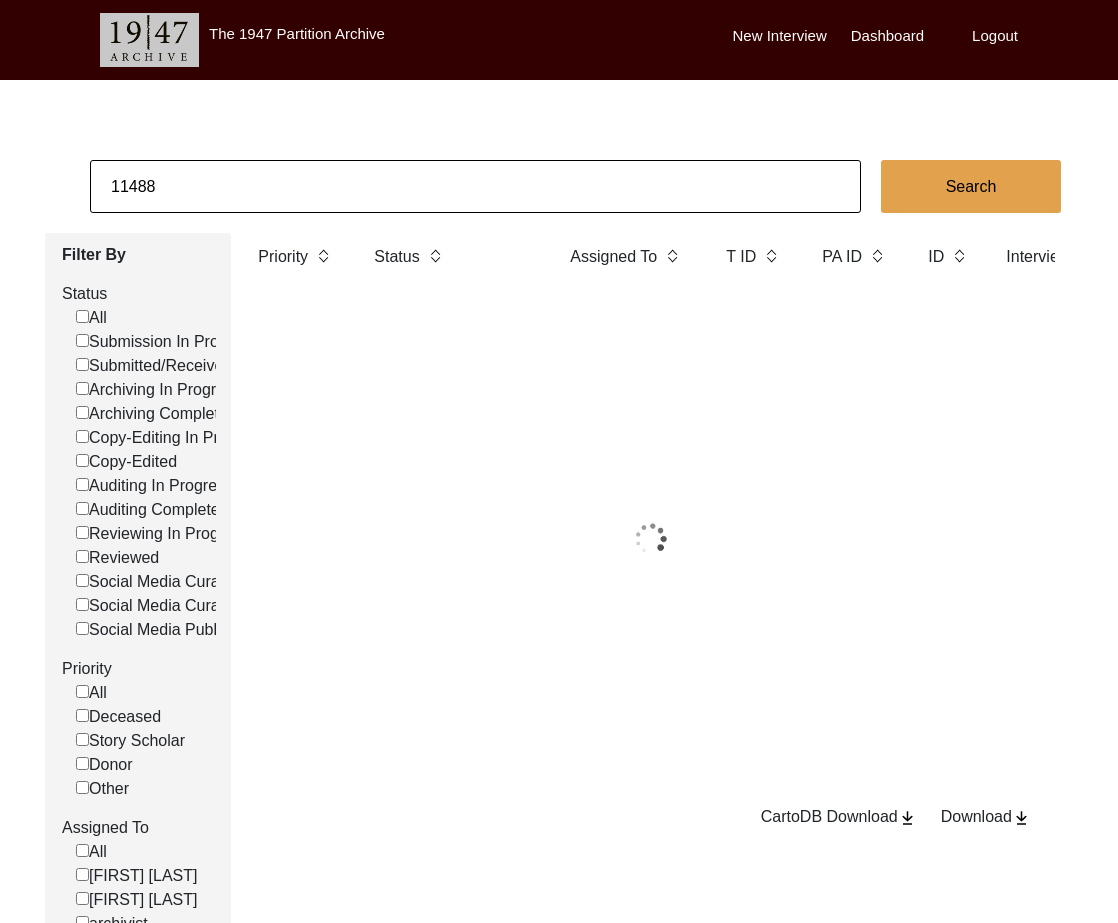 click on "11488" 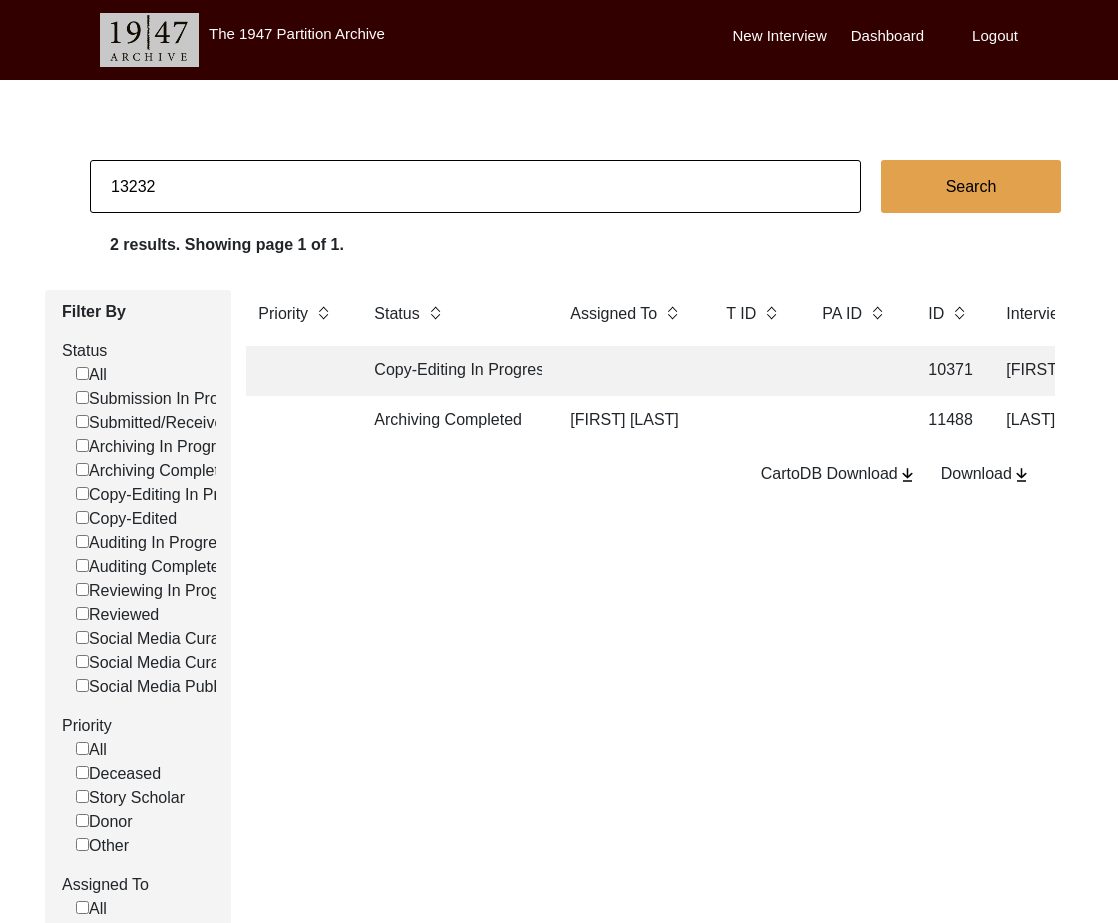 type on "13232" 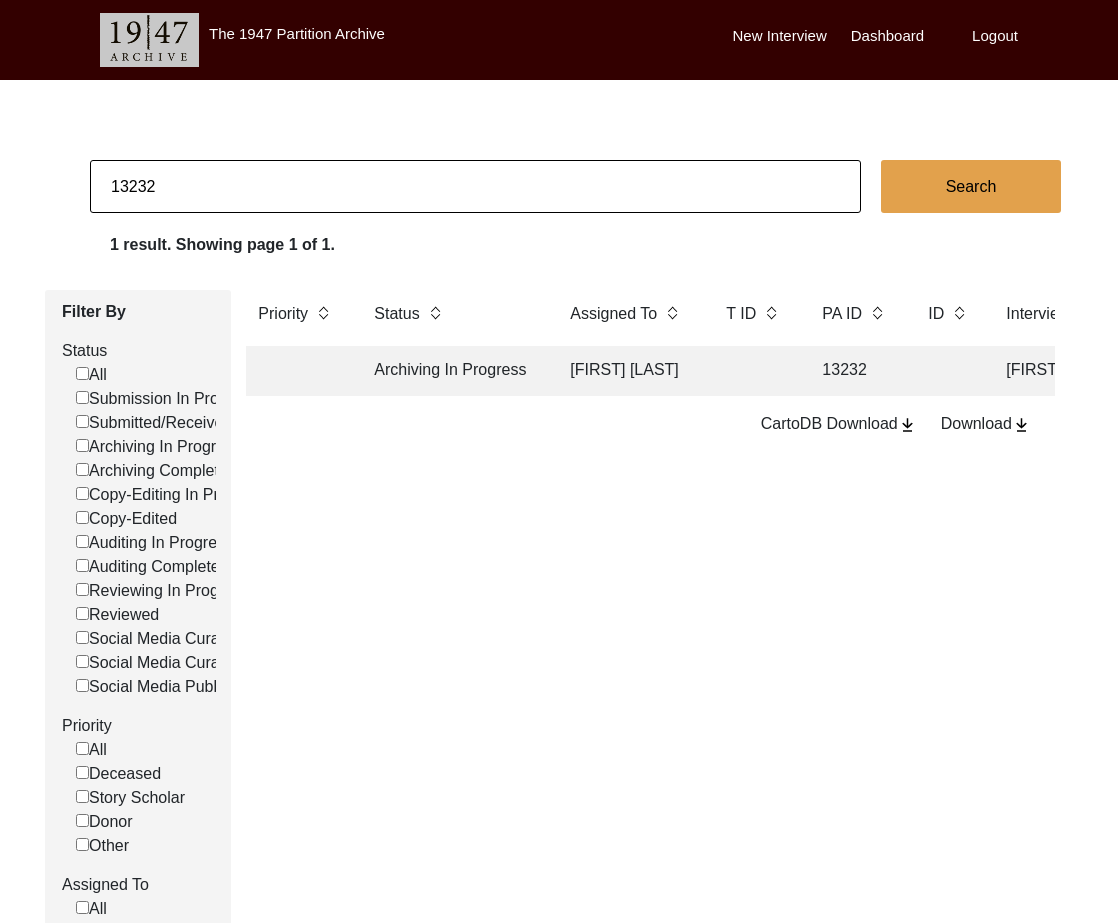 click on "Archiving In Progress" 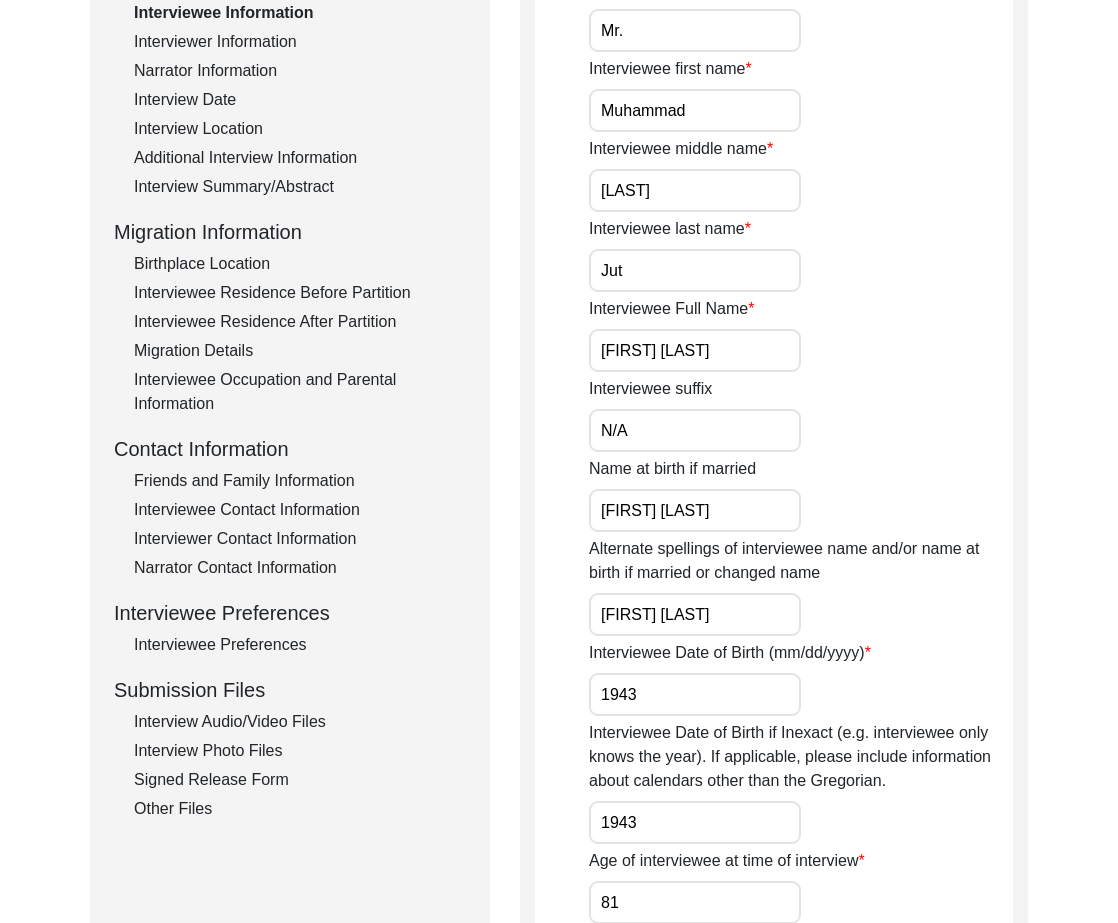 scroll, scrollTop: 366, scrollLeft: 0, axis: vertical 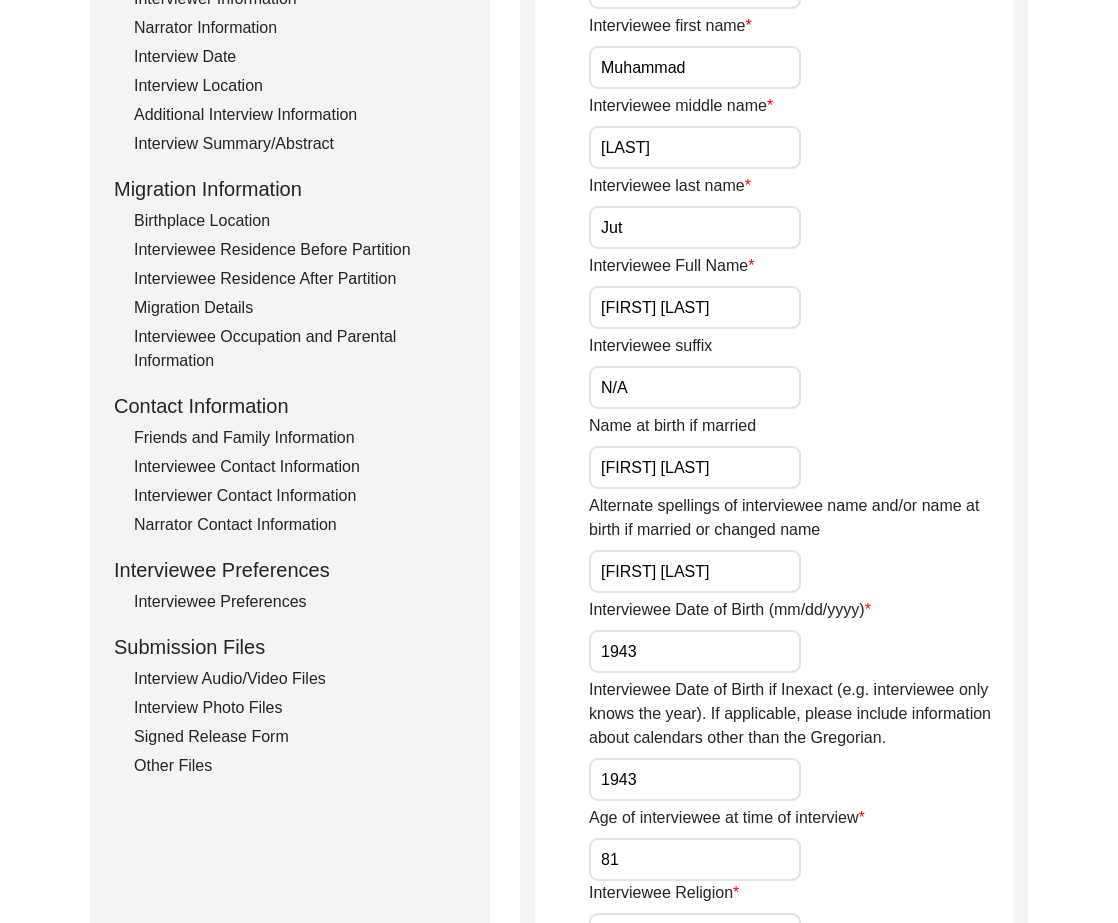 click on "Interview Information   Interviewee Information   Interviewer Information   Narrator Information   Interview Date   Interview Location   Additional Interview Information   Interview Summary/Abstract   Migration Information   Birthplace Location   Interviewee Residence Before Partition   Interviewee Residence After Partition   Migration Details   Interviewee Occupation and Parental Information   Contact Information   Friends and Family Information   Interviewee Contact Information   Interviewer Contact Information   Narrator Contact Information   Interviewee Preferences   Interviewee Preferences   Submission Files   Interview Audio/Video Files   Interview Photo Files   Signed Release Form   Other Files" 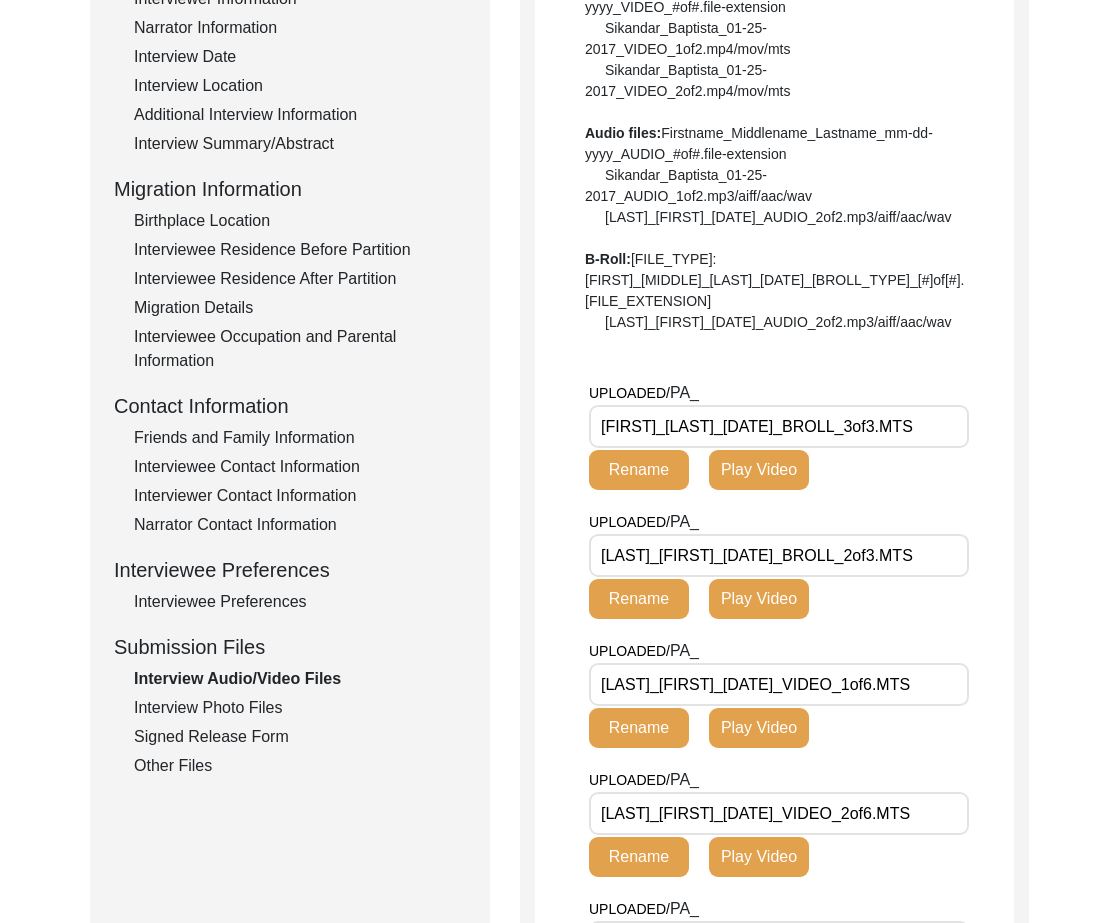 drag, startPoint x: 783, startPoint y: 443, endPoint x: 556, endPoint y: 445, distance: 227.0088 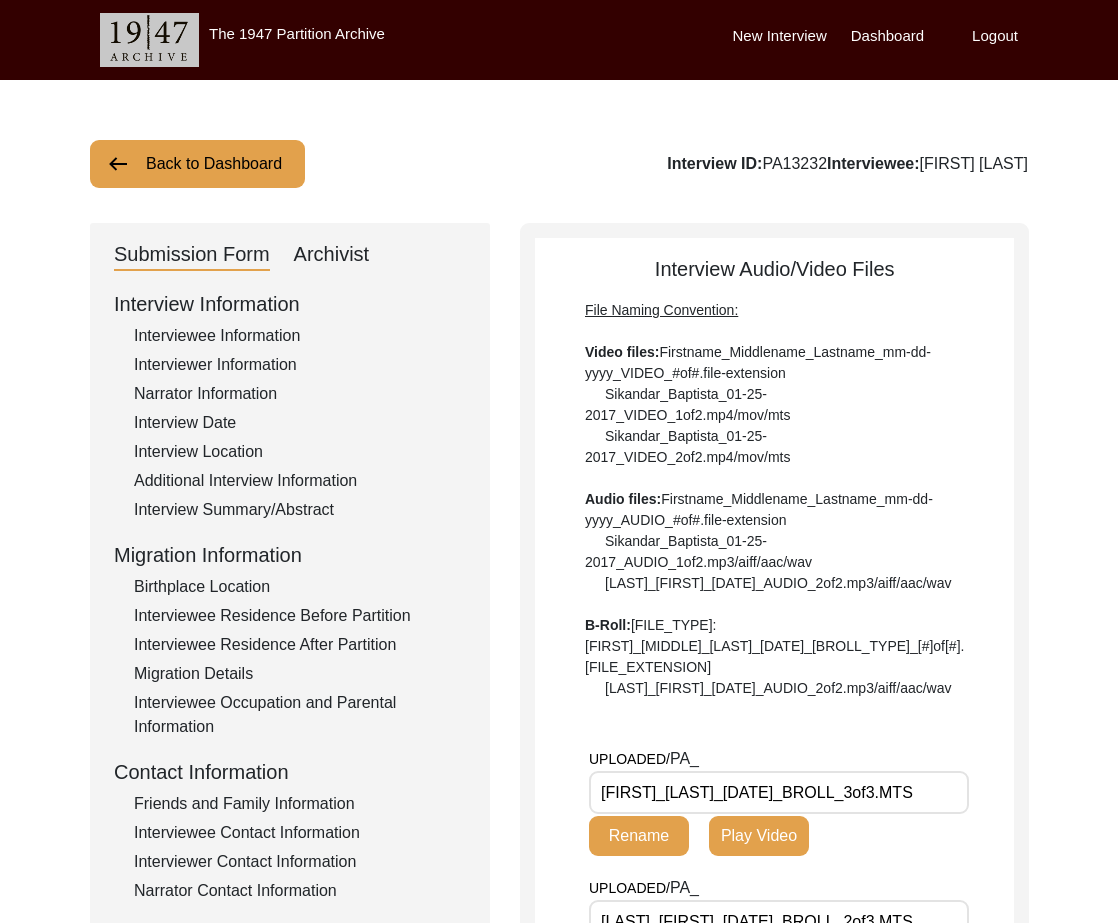 click on "Back to Dashboard" 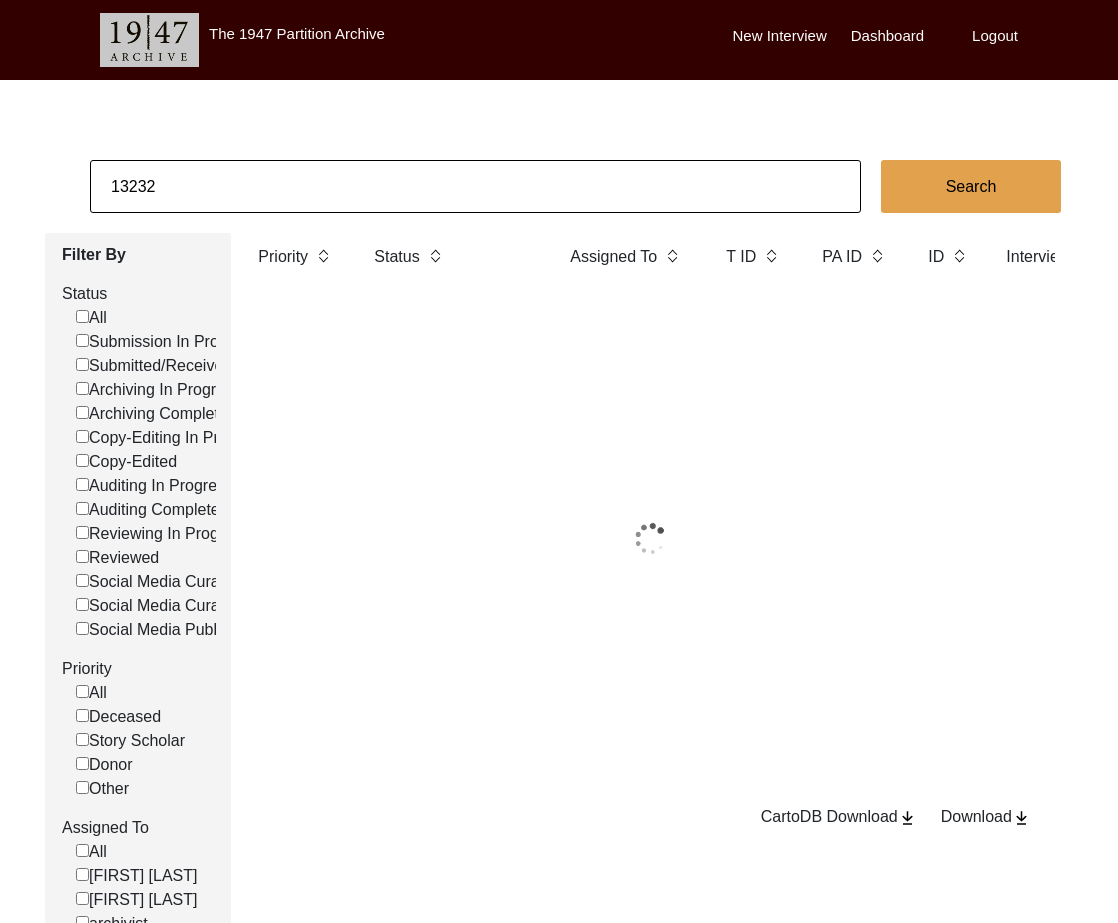 click on "13232" 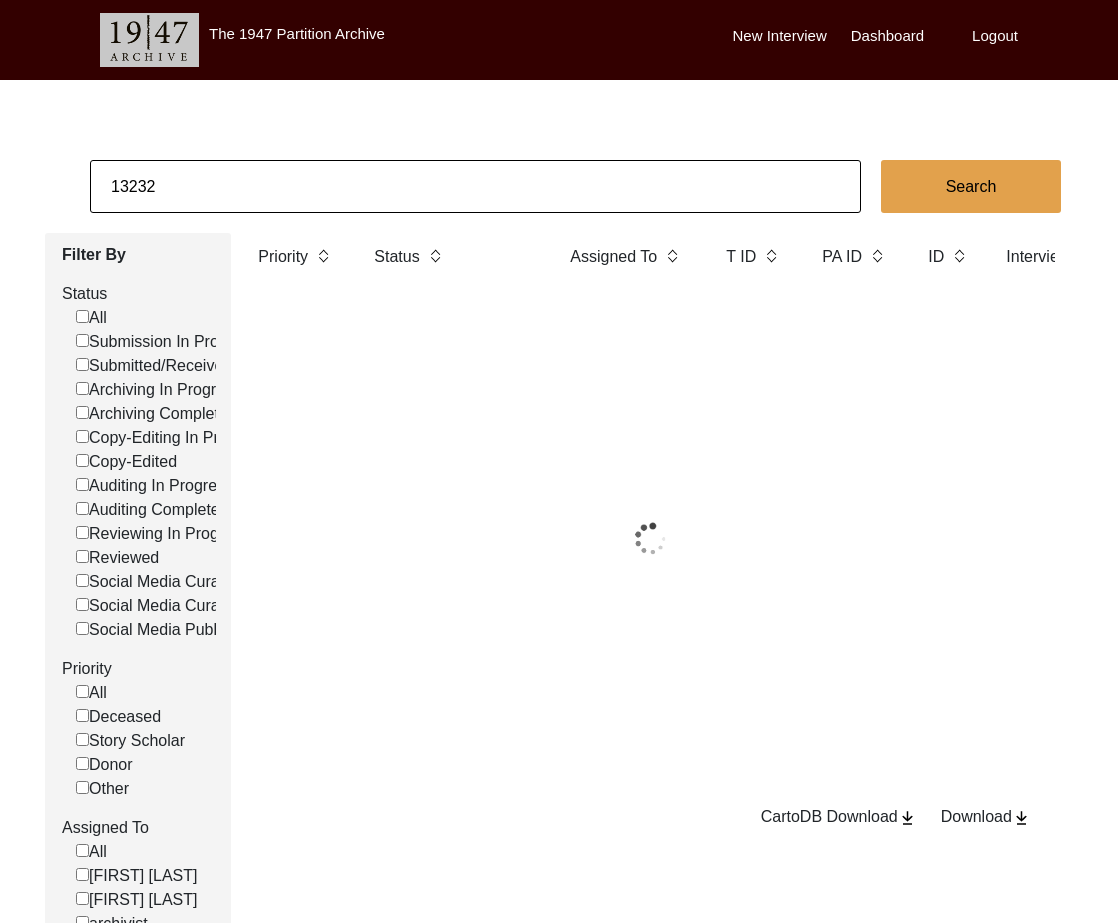 click on "13232" 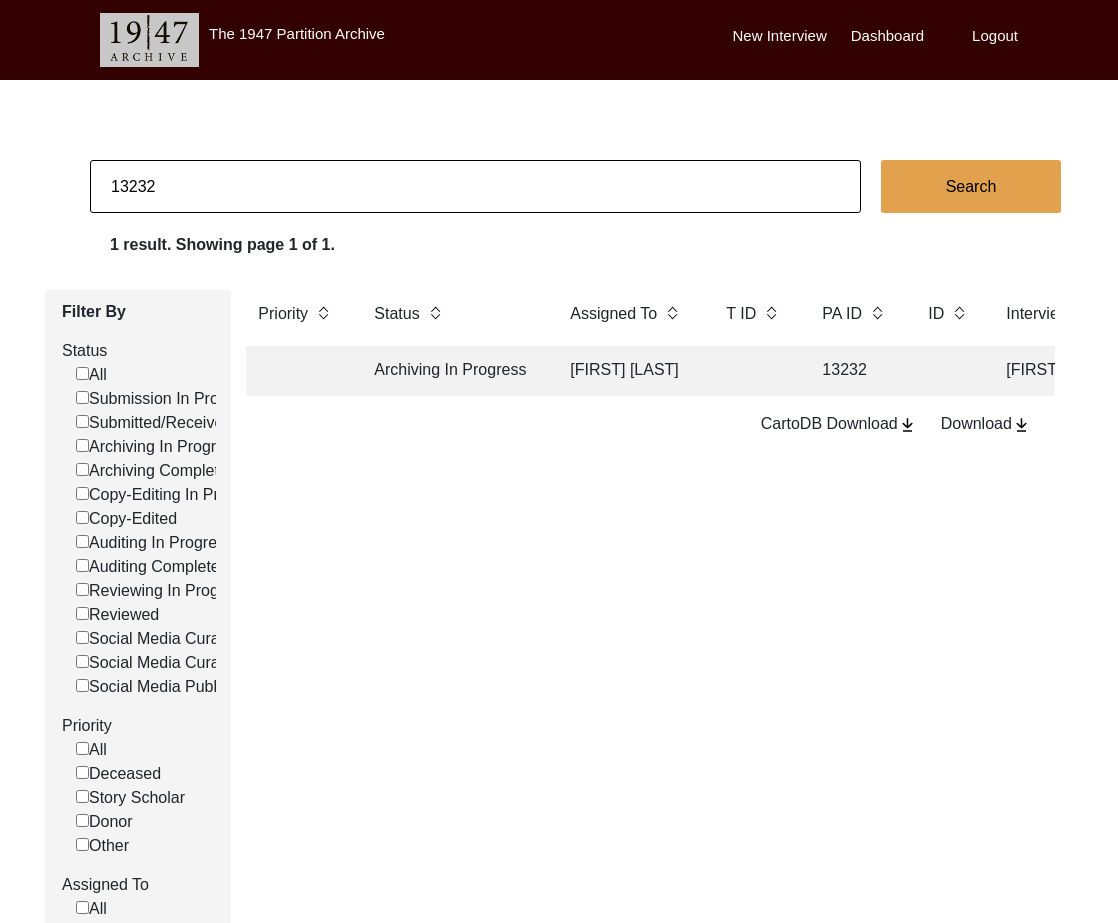 click on "13232" 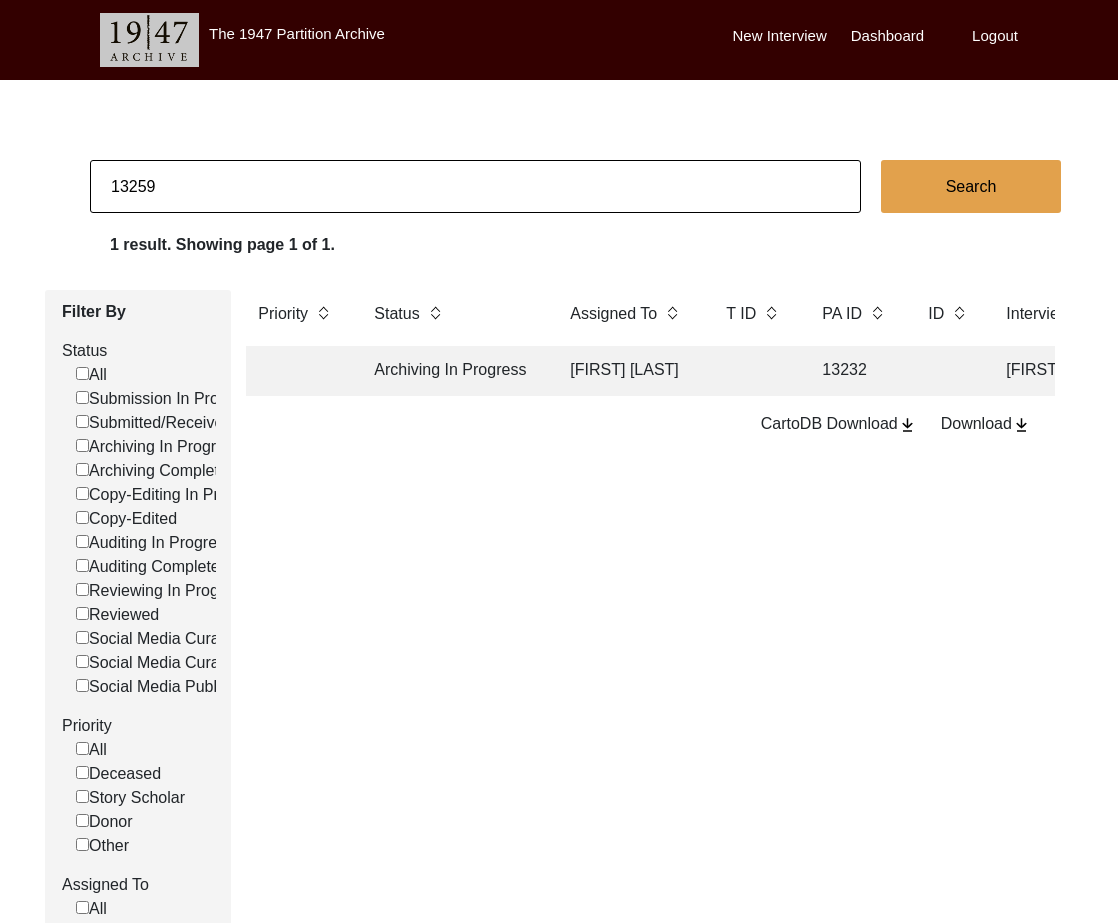 type on "13259" 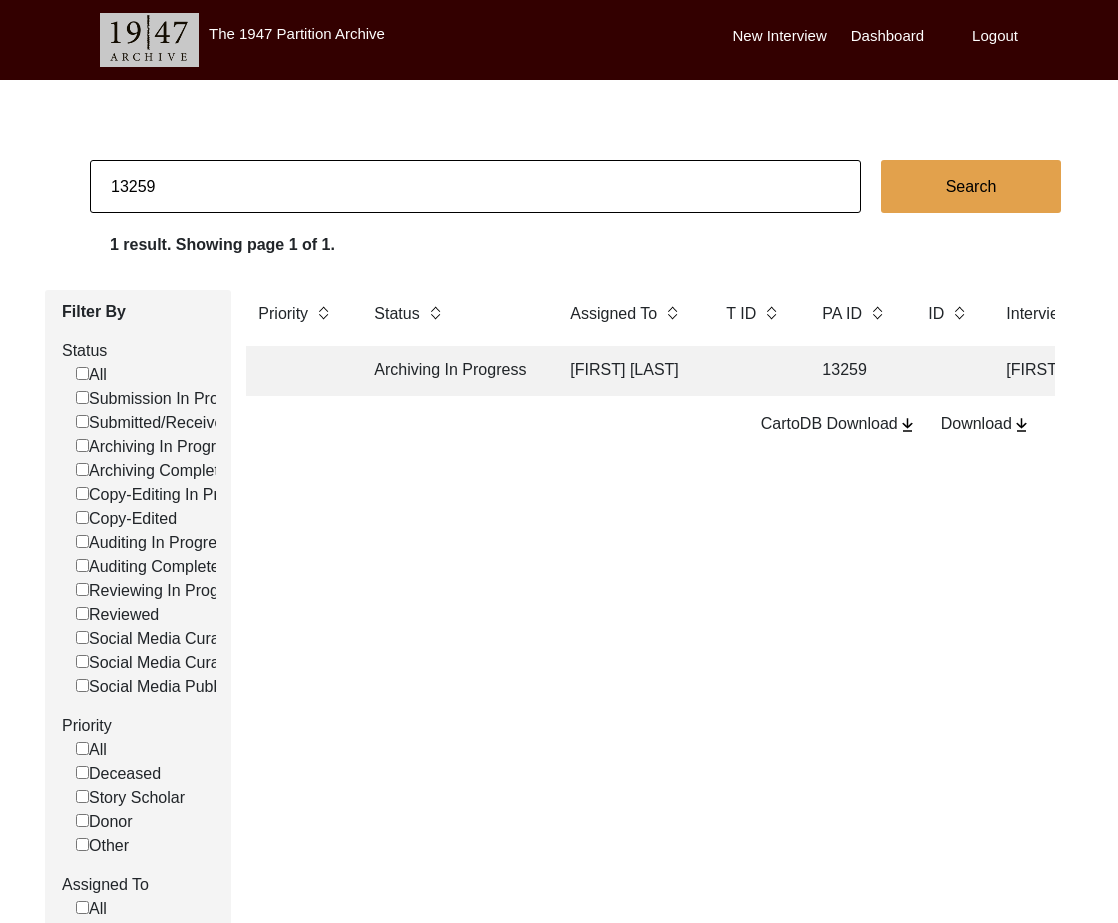 click on "Archiving In Progress" 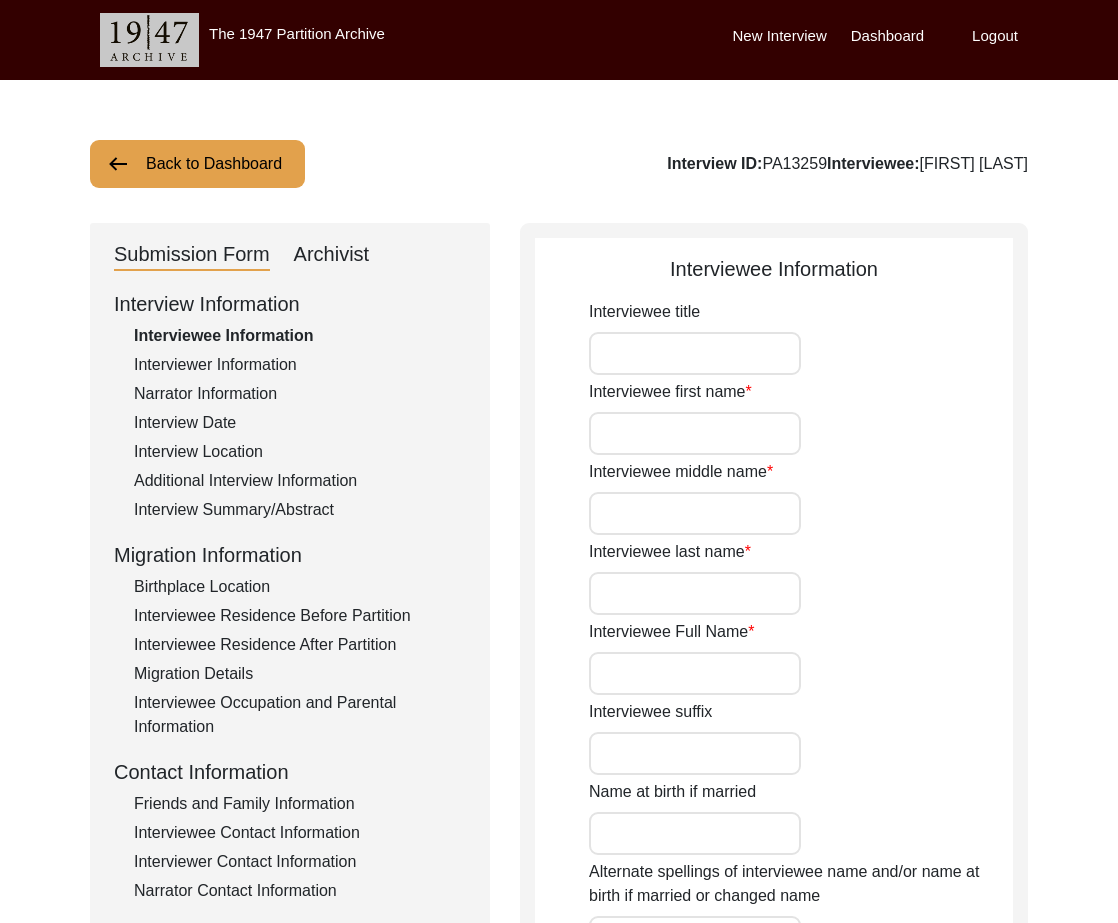type on "Mr." 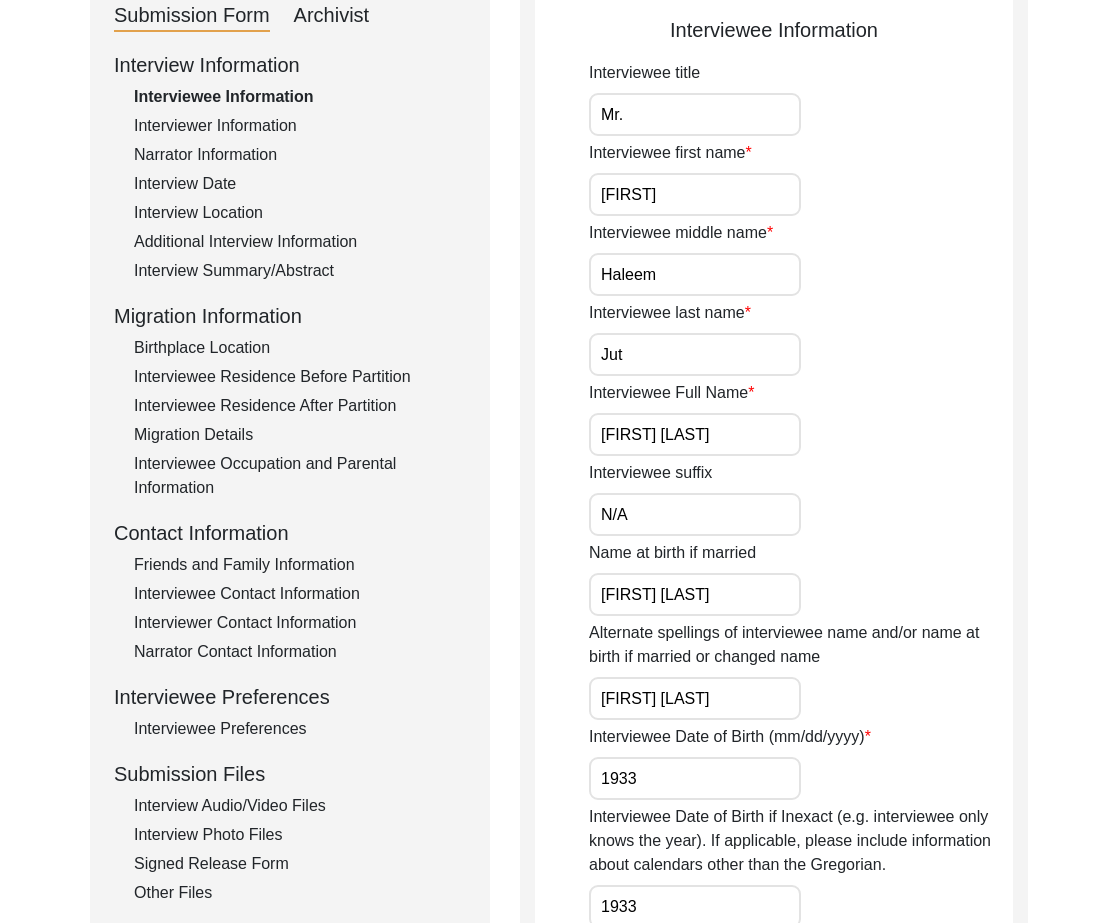 scroll, scrollTop: 249, scrollLeft: 0, axis: vertical 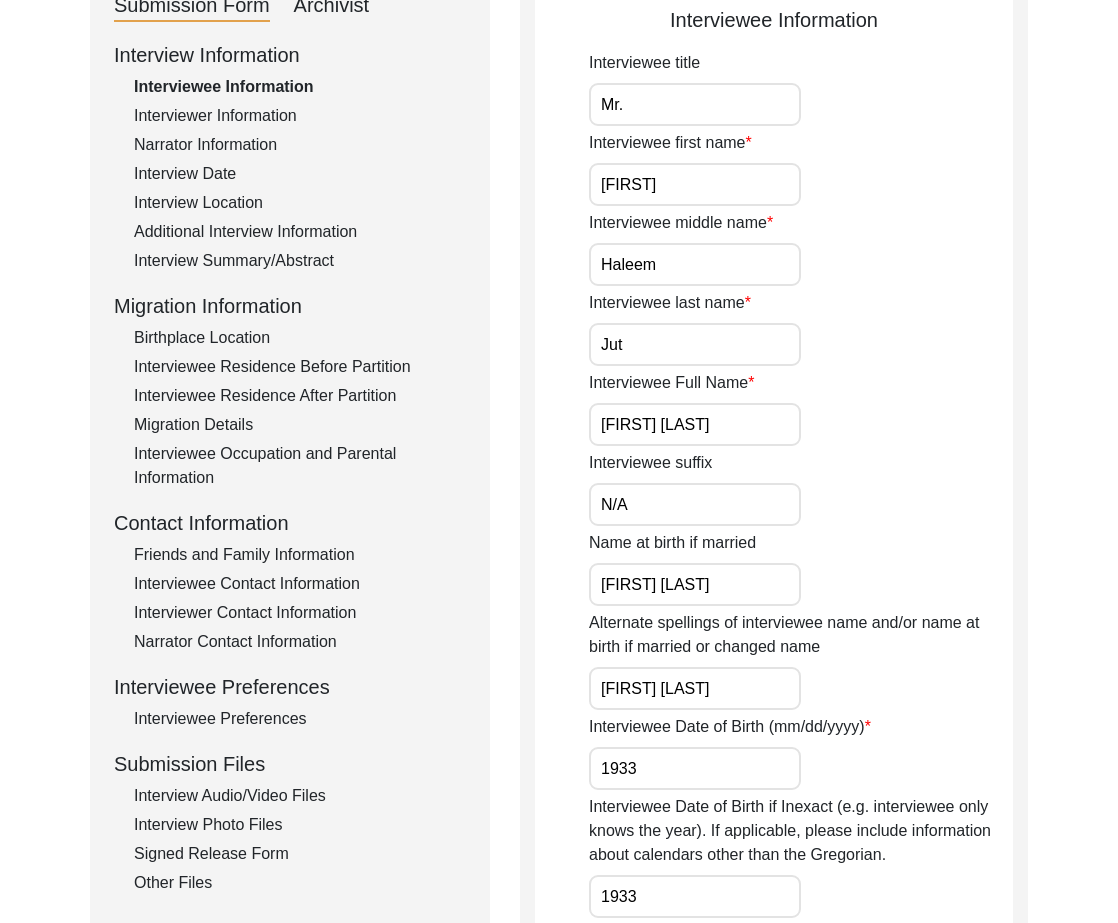 click on "Interview Audio/Video Files" 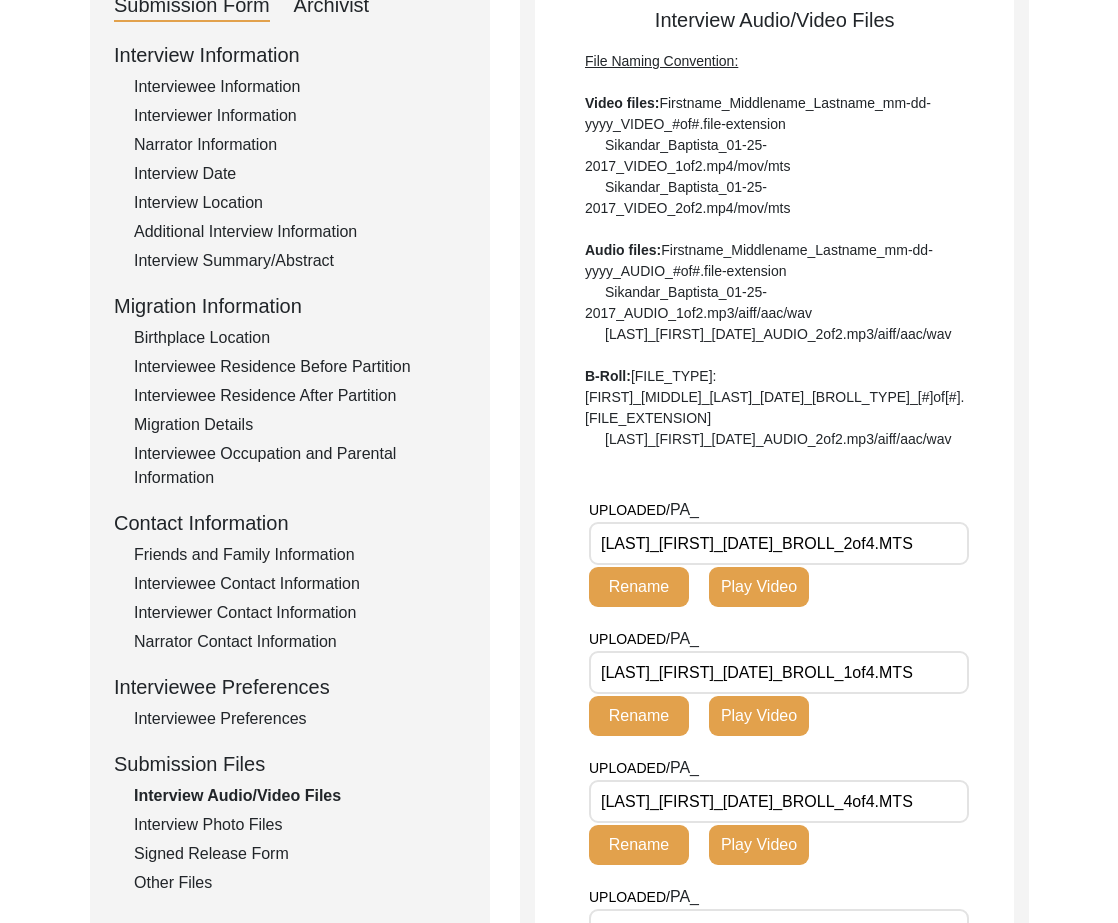 drag, startPoint x: 738, startPoint y: 562, endPoint x: 559, endPoint y: 563, distance: 179.00279 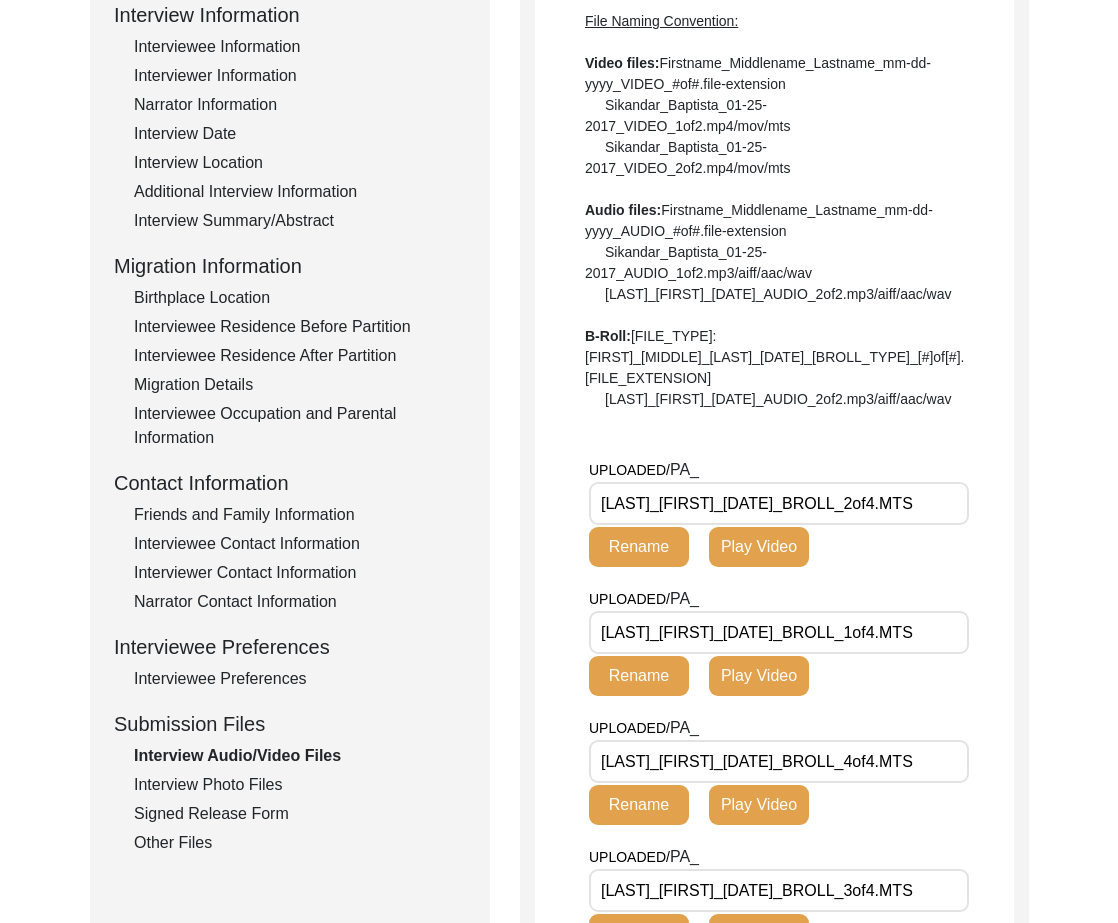 scroll, scrollTop: 354, scrollLeft: 0, axis: vertical 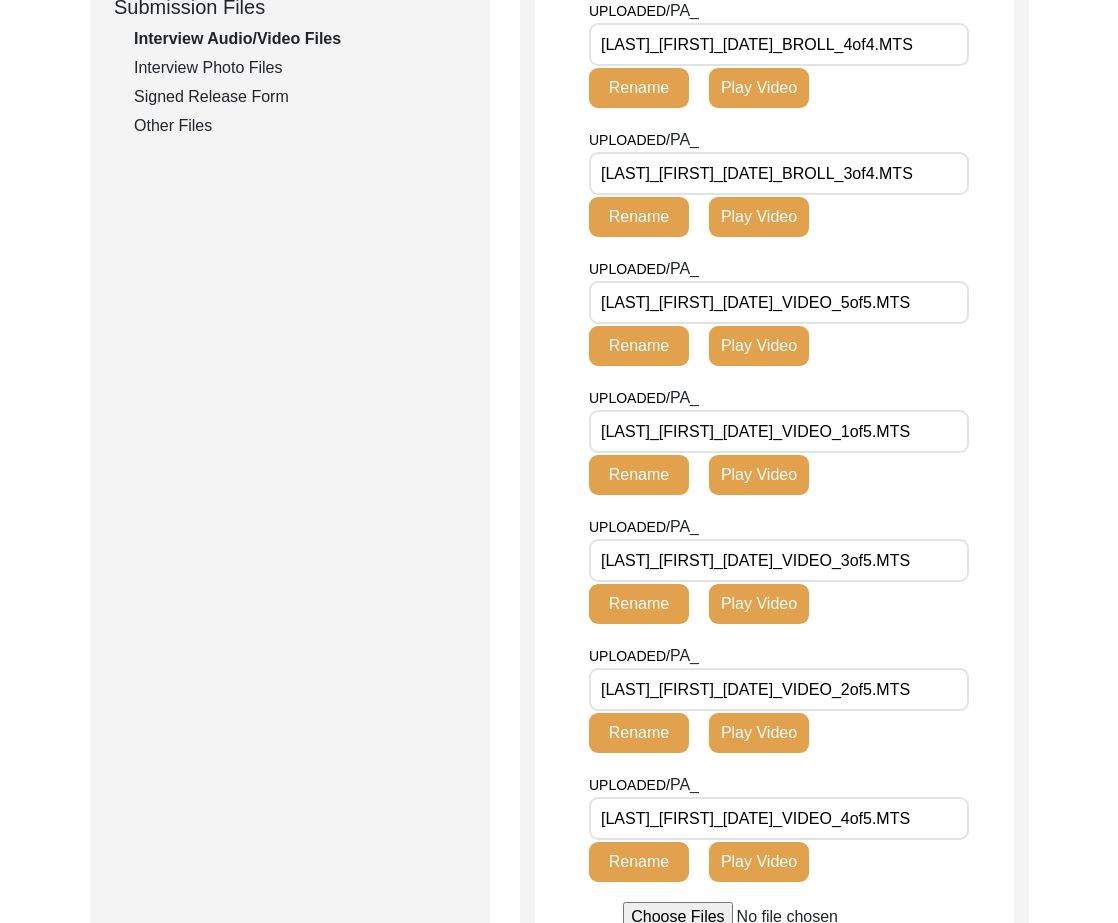 click on "Interview Photo Files" 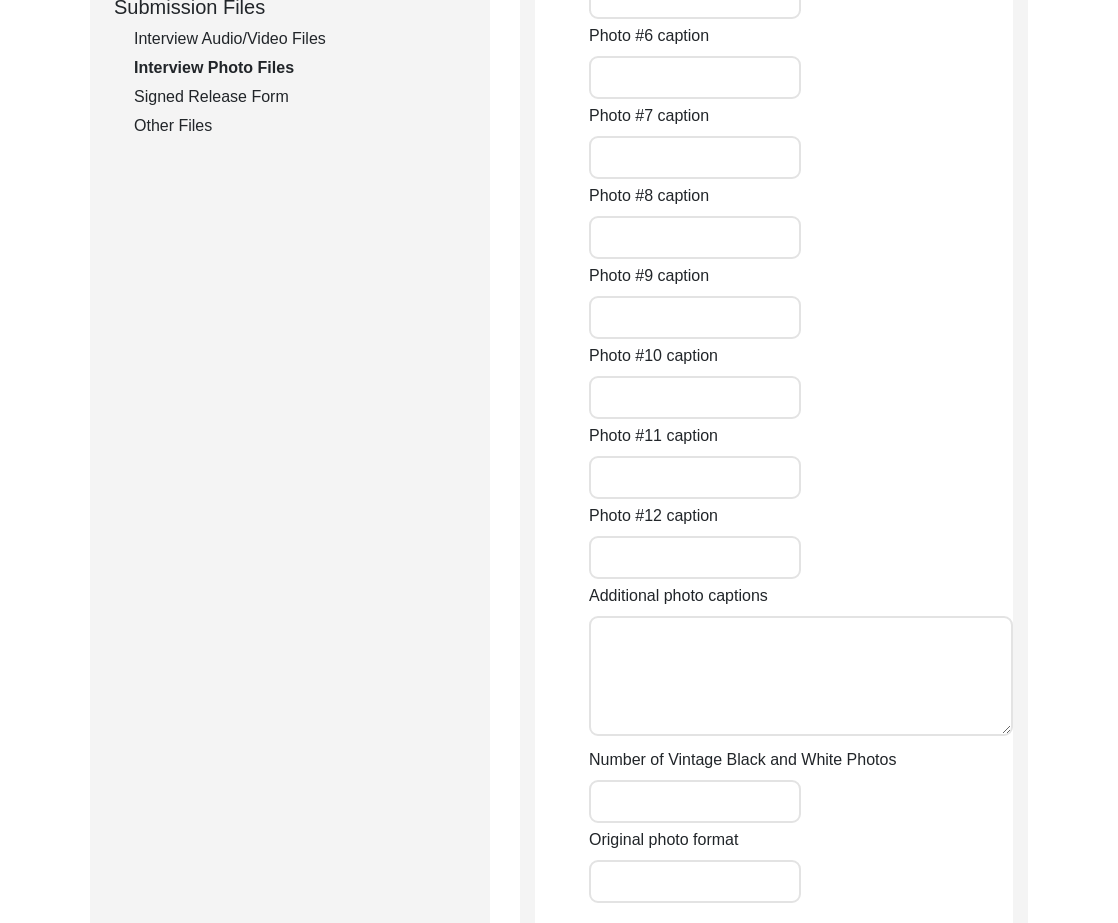 type on "[FIRST] [LAST] [ACTION]" 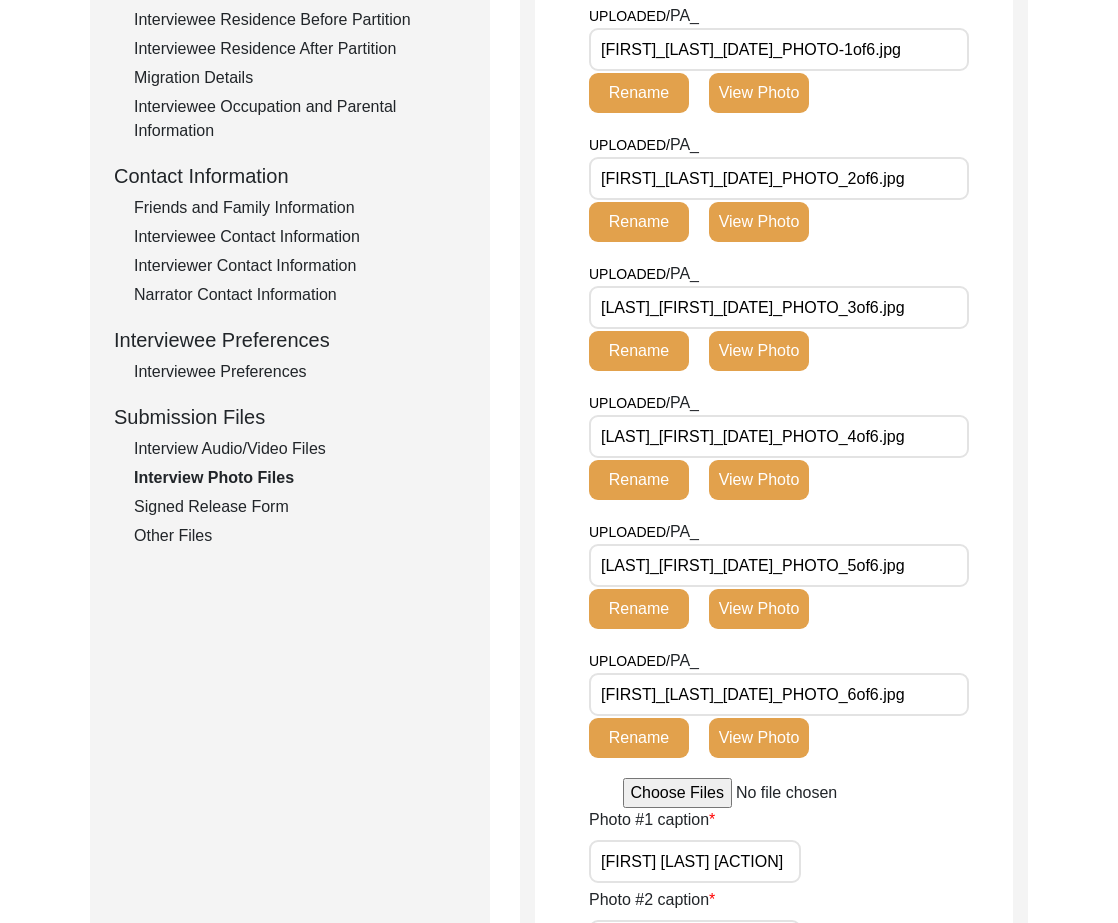 scroll, scrollTop: 508, scrollLeft: 0, axis: vertical 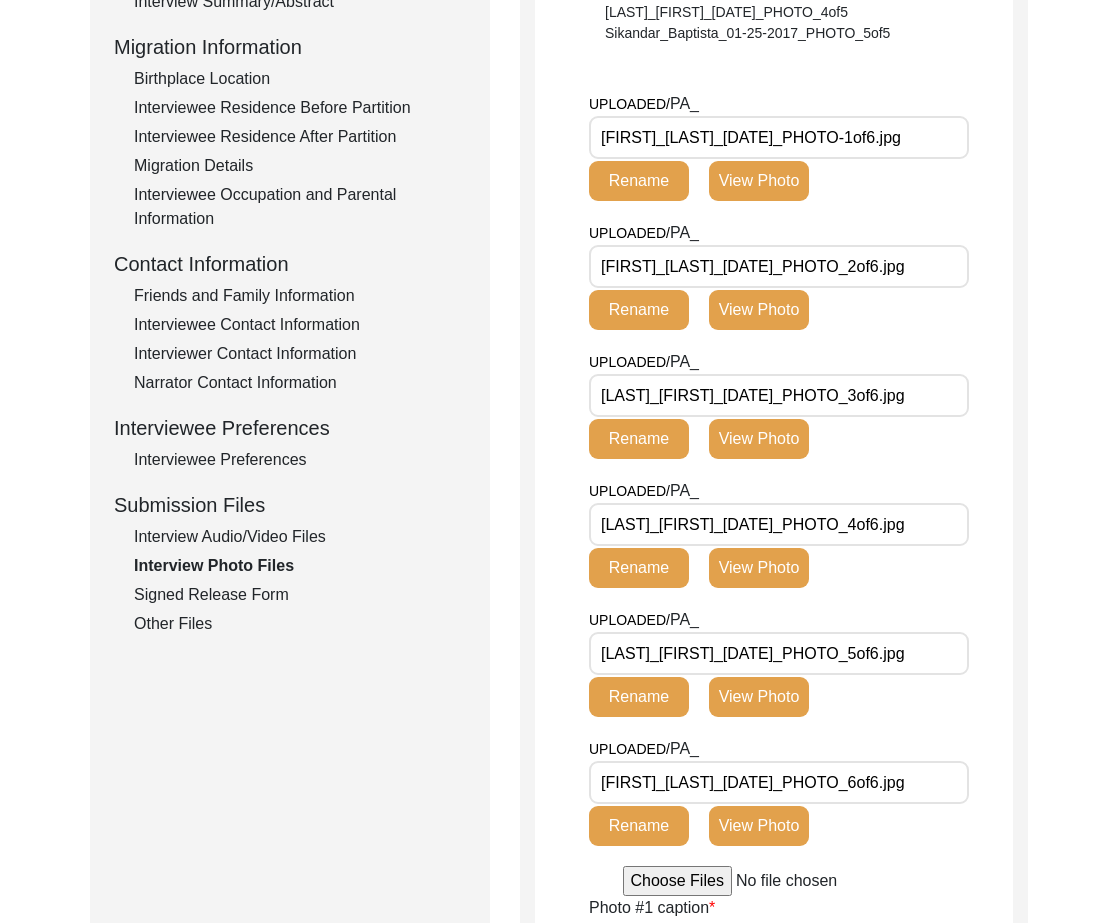 click on "[FIRST]_[LAST]_[DATE]_PHOTO-1of6.jpg" at bounding box center [779, 137] 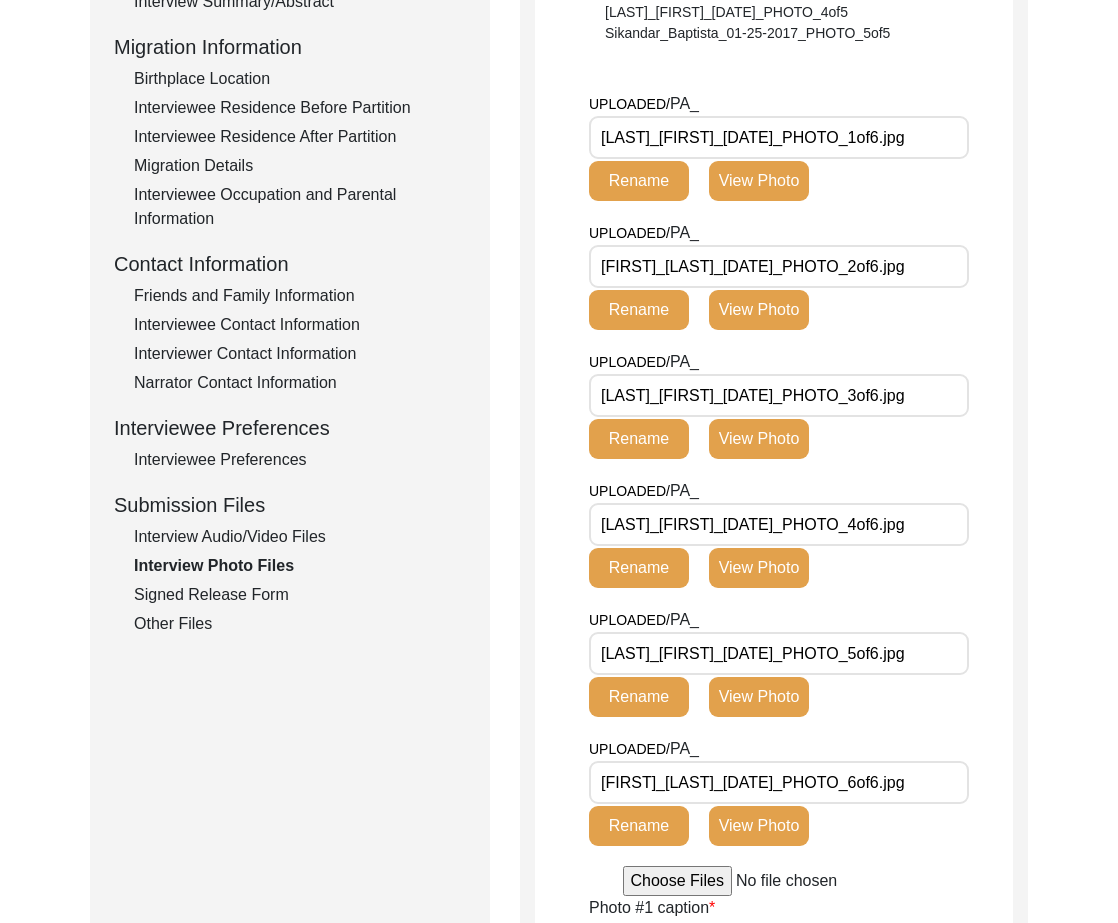 type on "[LAST]_[FIRST]_[DATE]_PHOTO_1of6.jpg" 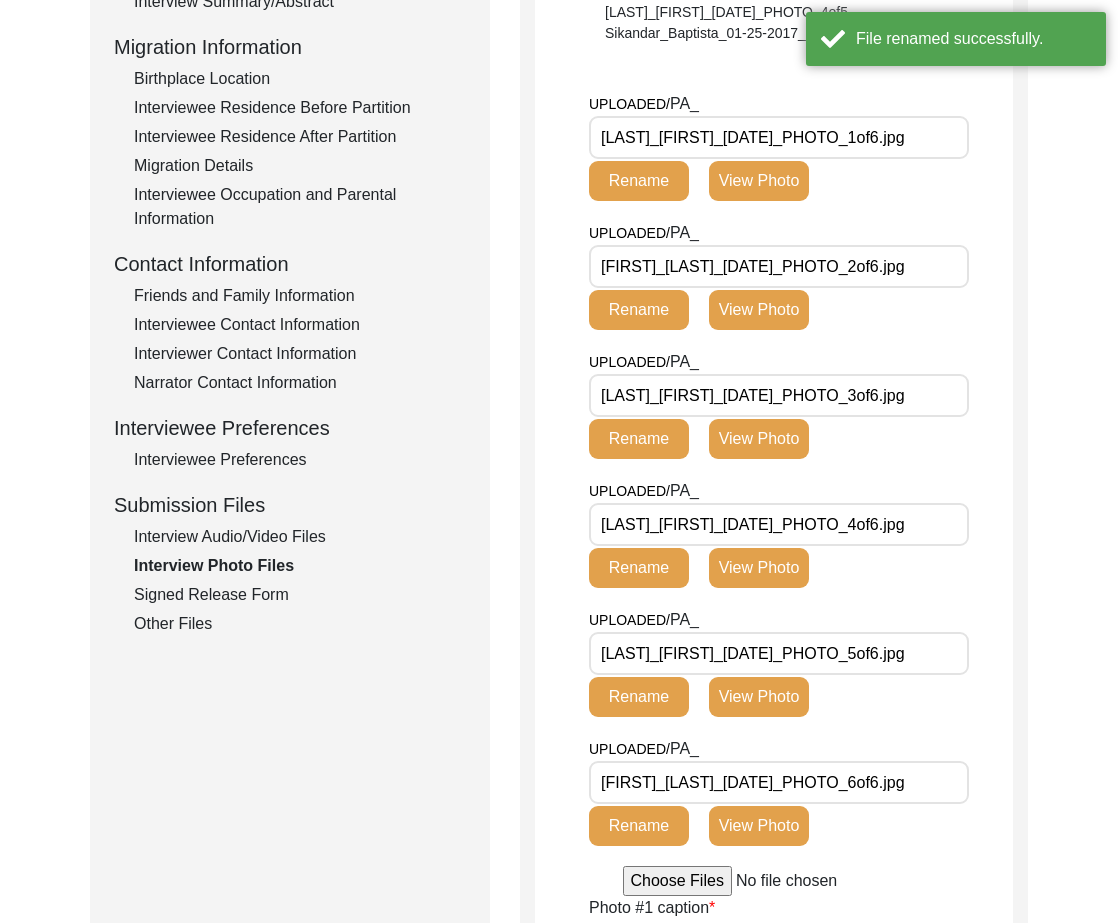 click on "Interview Audio/Video Files" 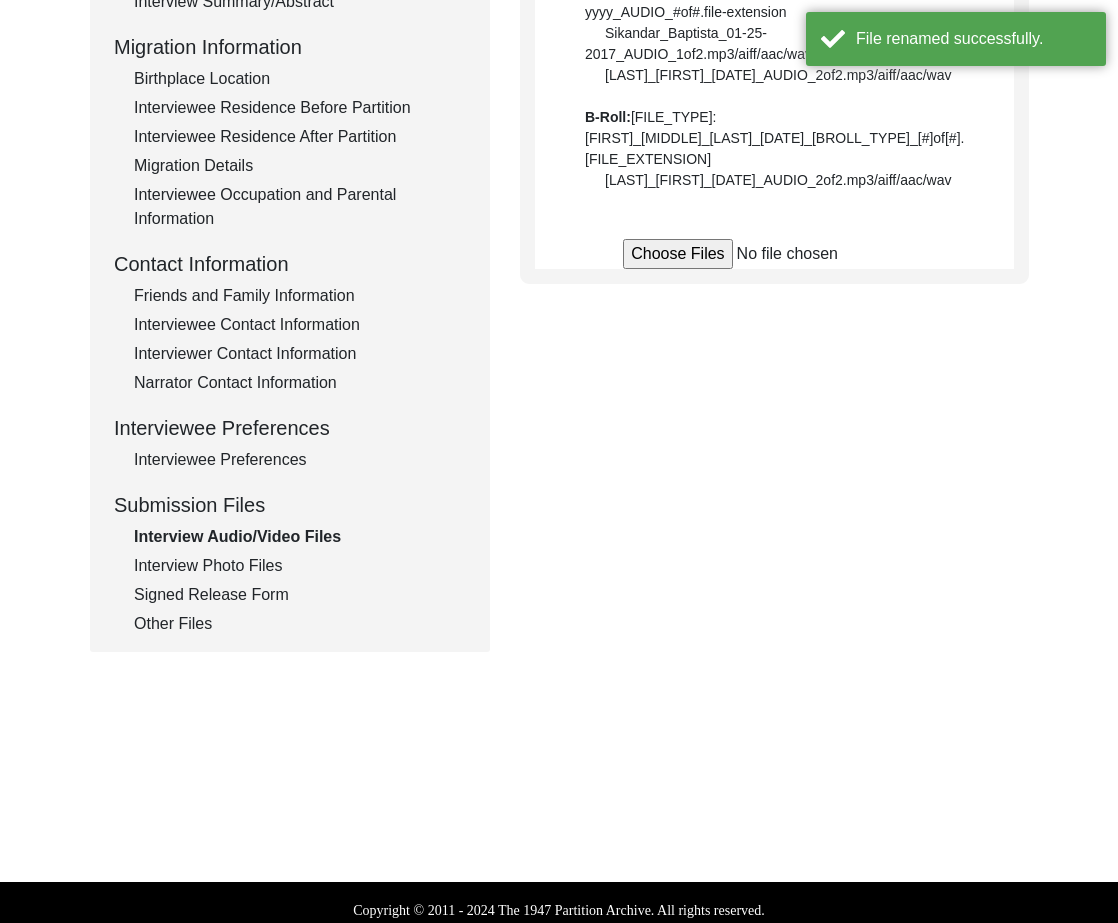 click on "Interview Photo Files" 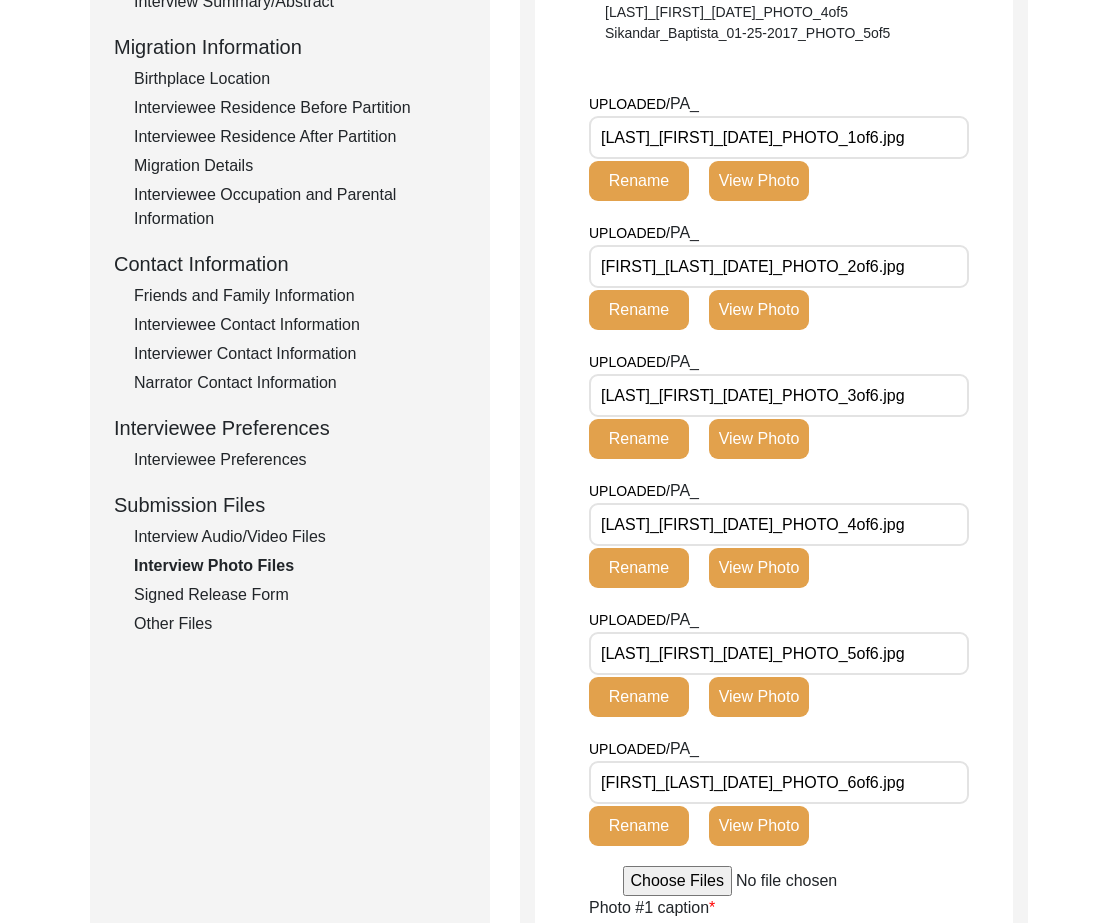 scroll, scrollTop: 0, scrollLeft: 0, axis: both 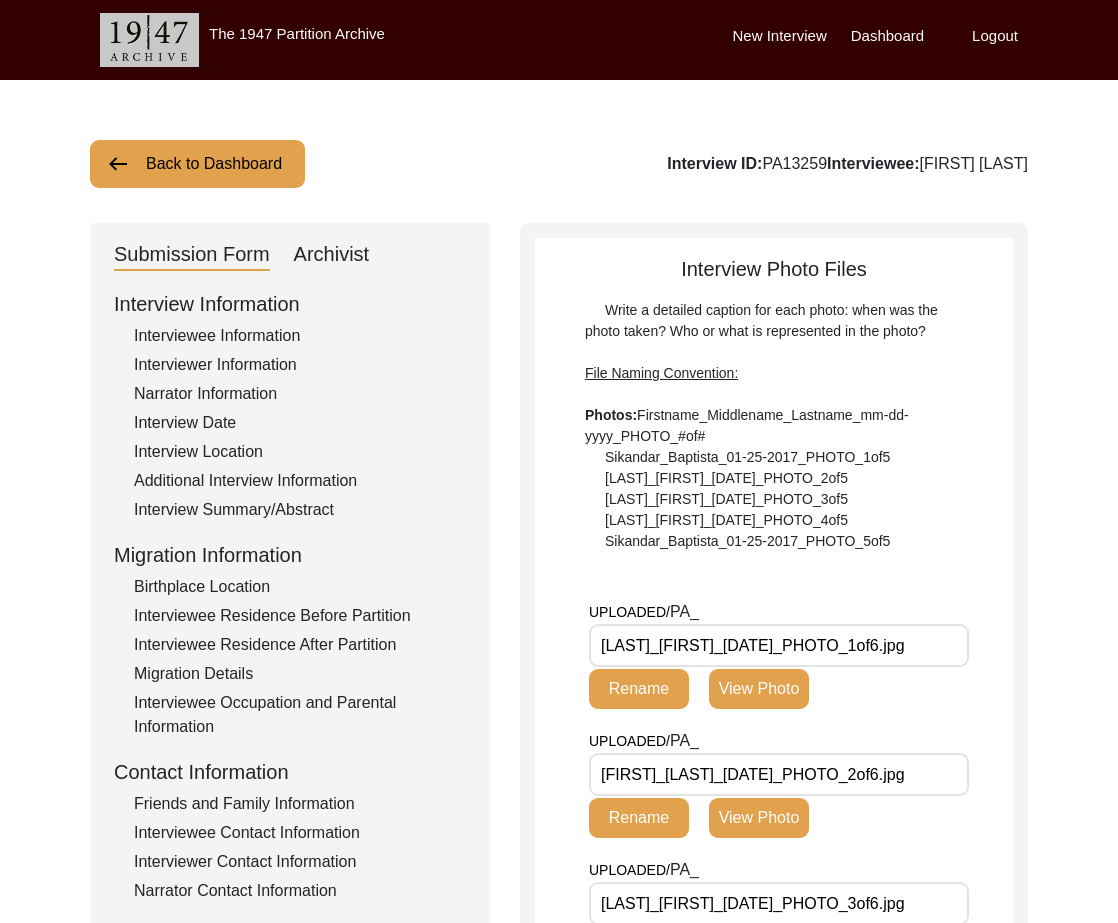 click on "Back to Dashboard" 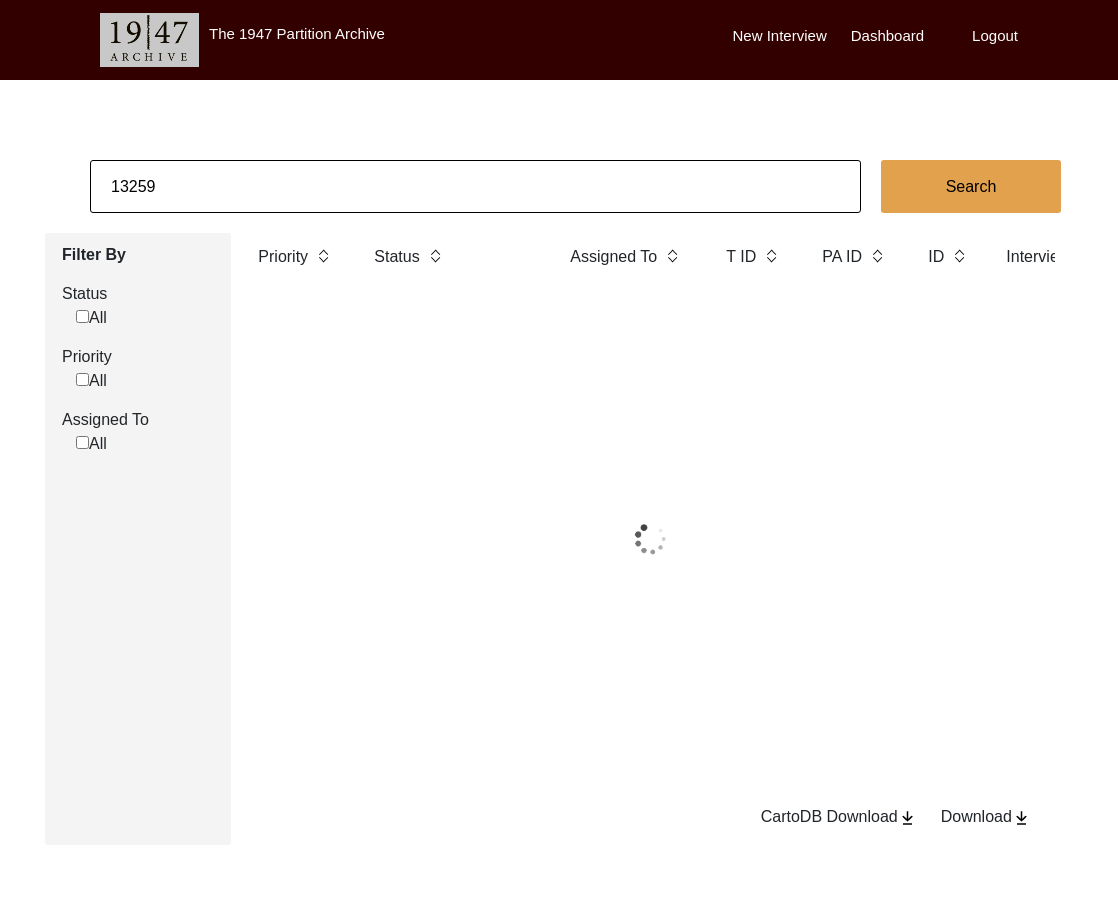 click on "13259" 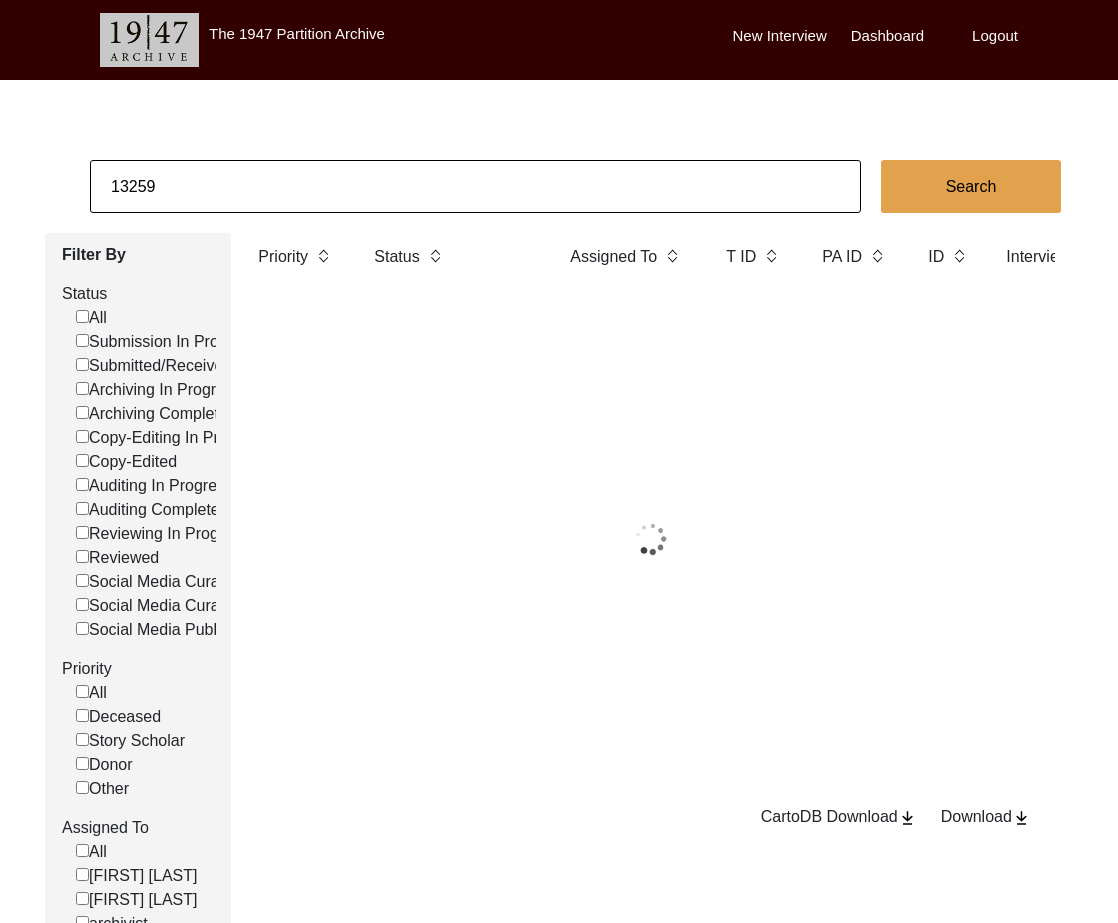 click on "13259" 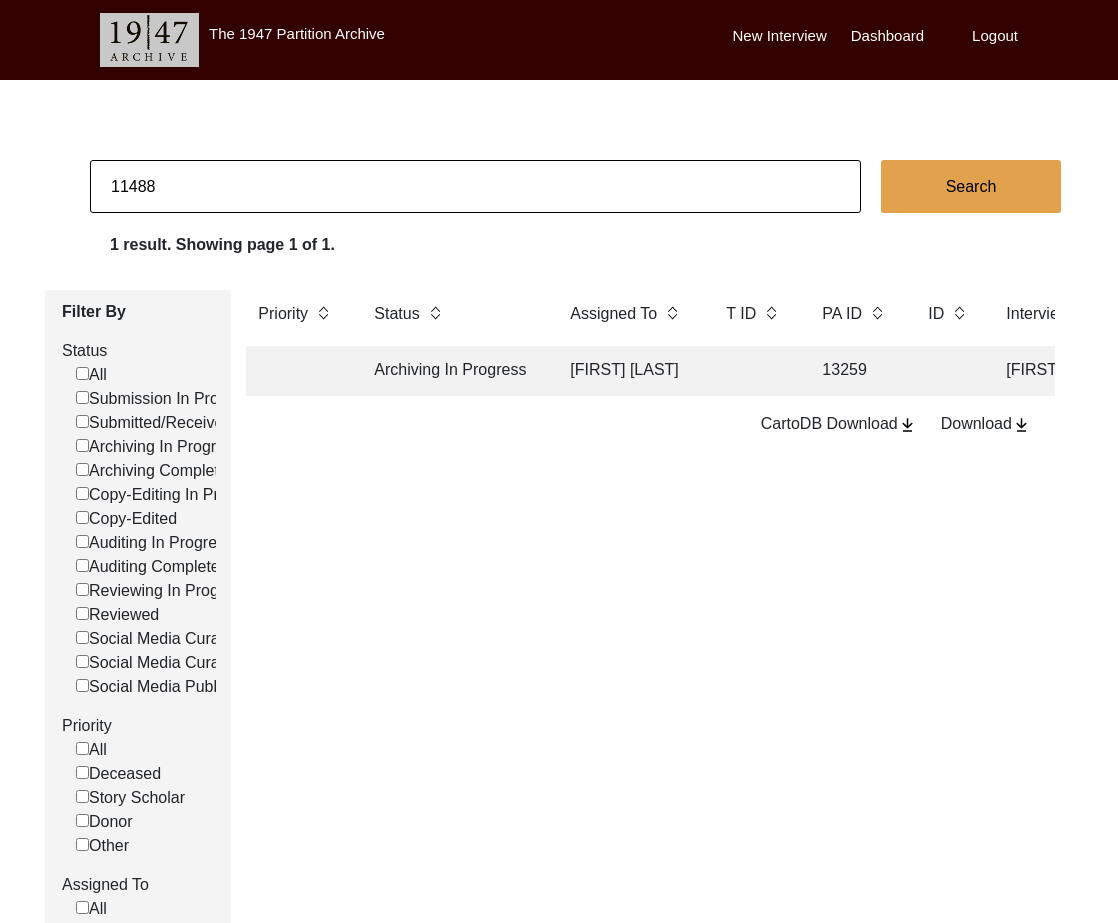 type on "11488" 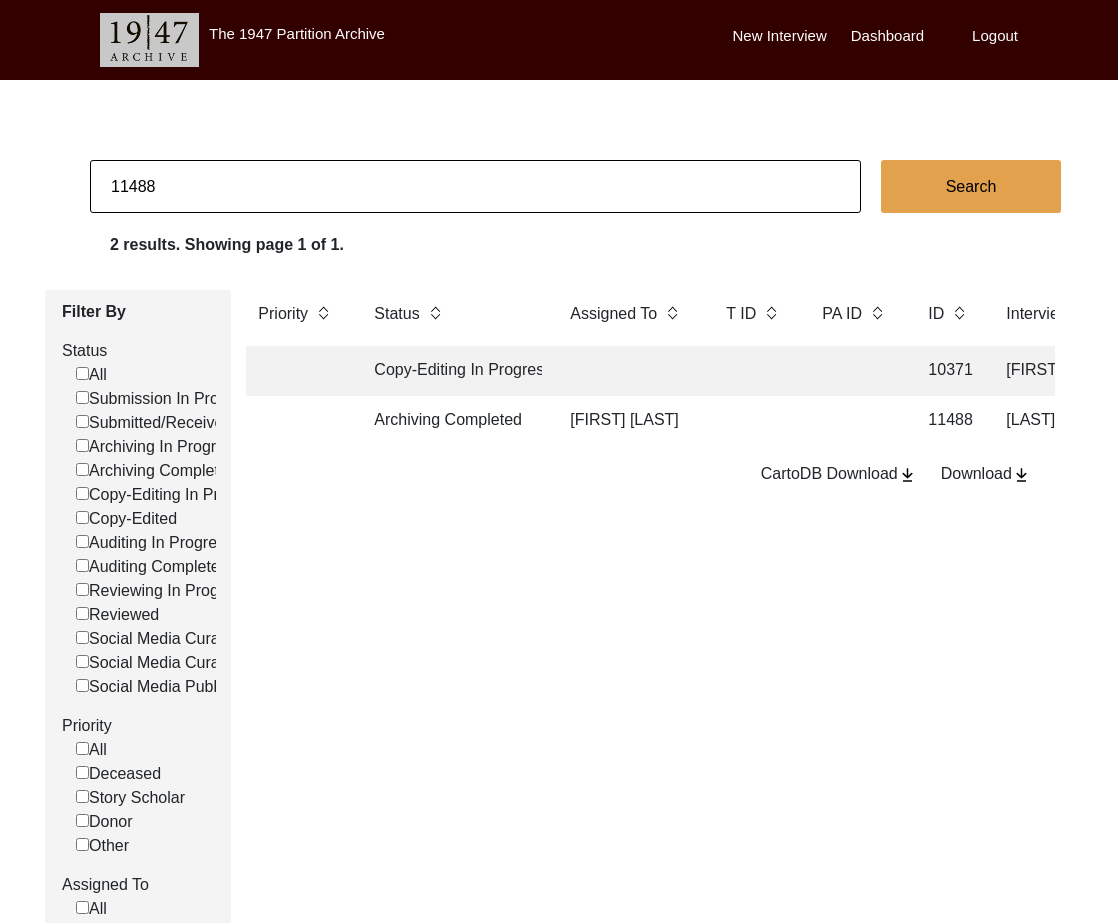 click on "Archiving Completed" 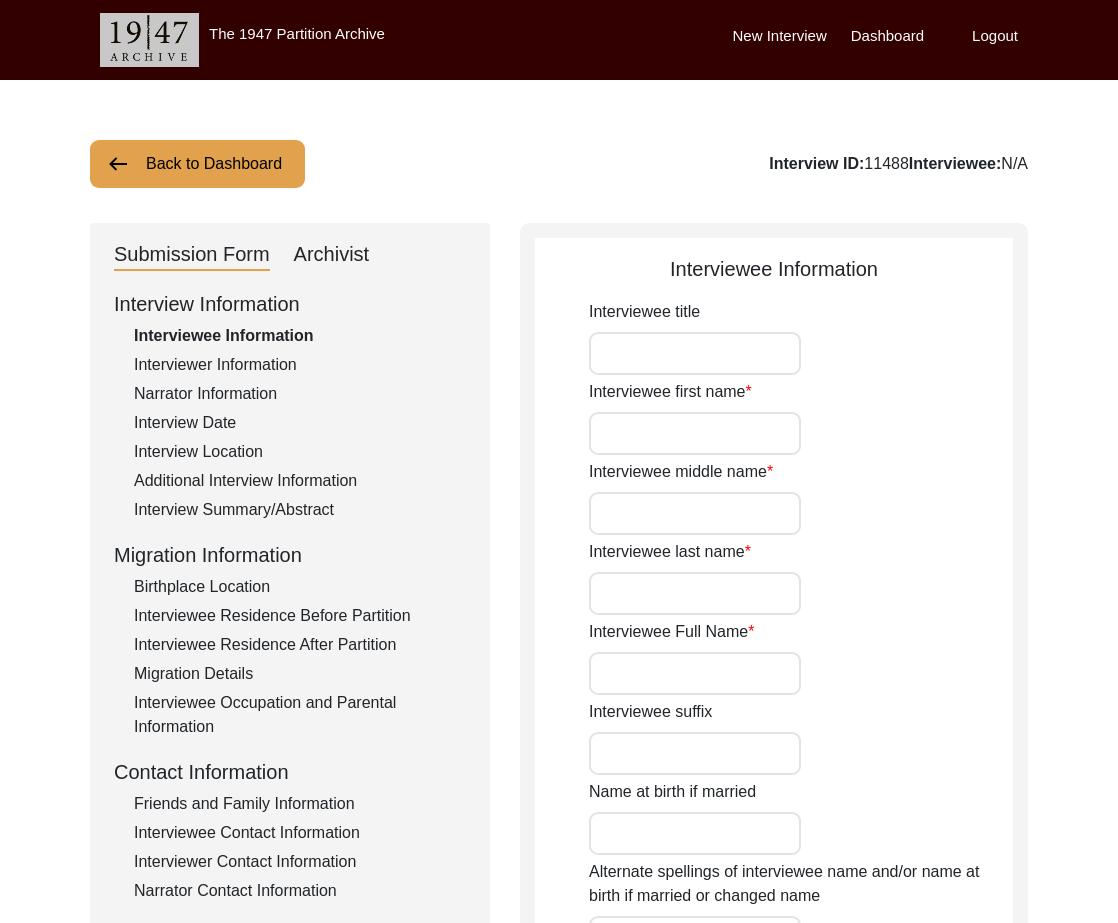 type on "Mr." 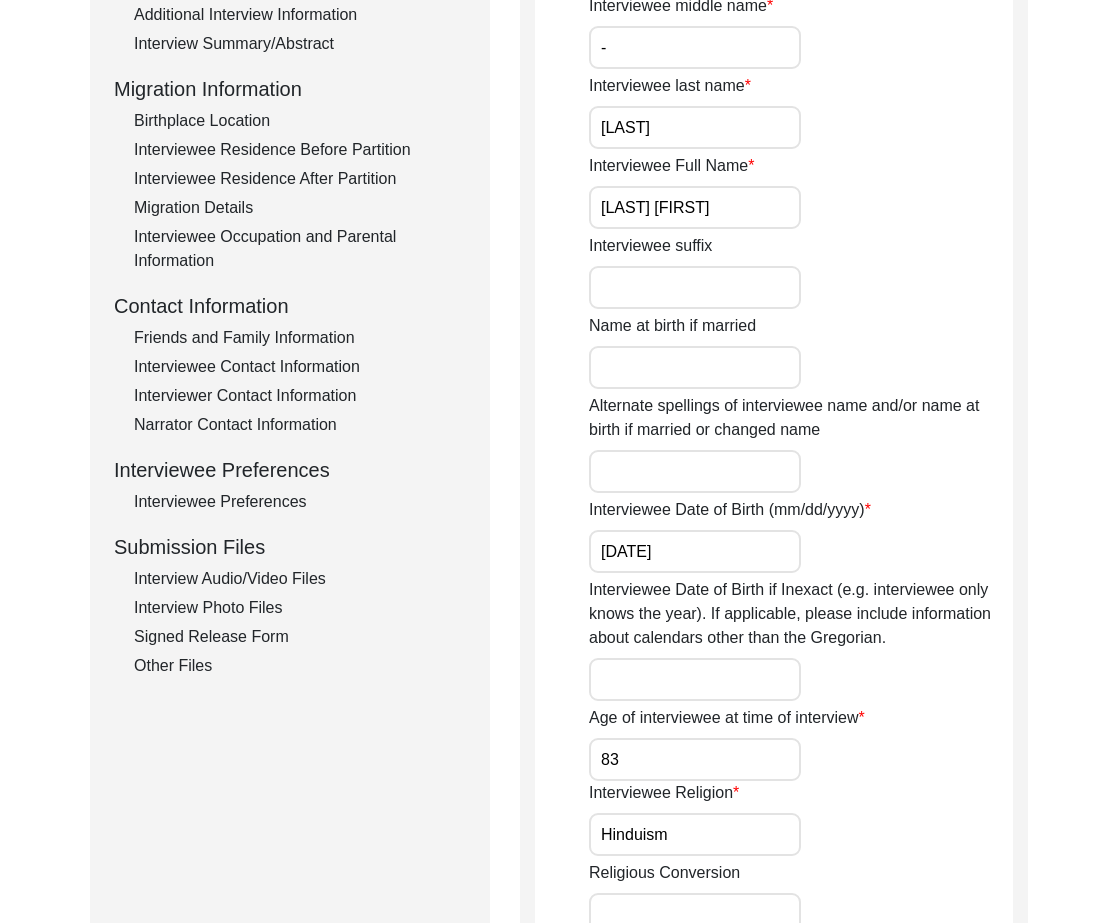 scroll, scrollTop: 477, scrollLeft: 0, axis: vertical 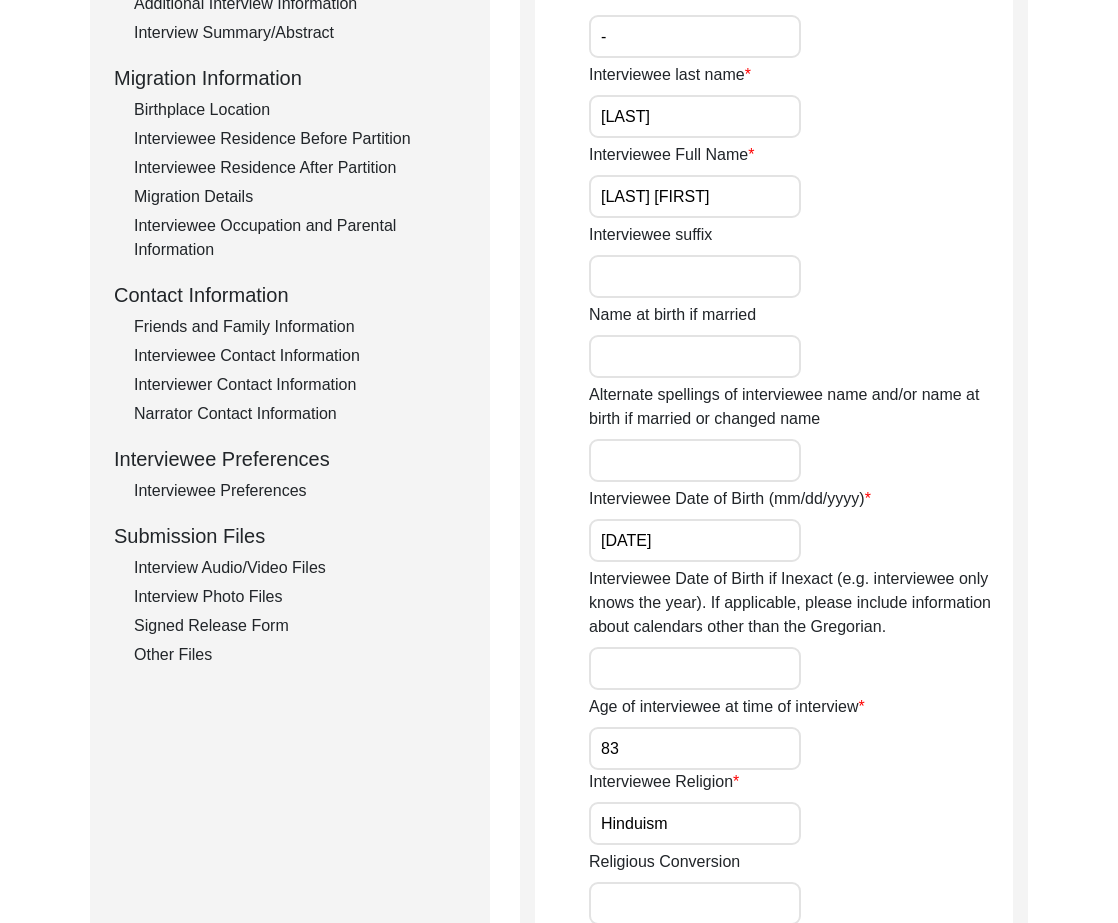 click on "Interview Audio/Video Files" 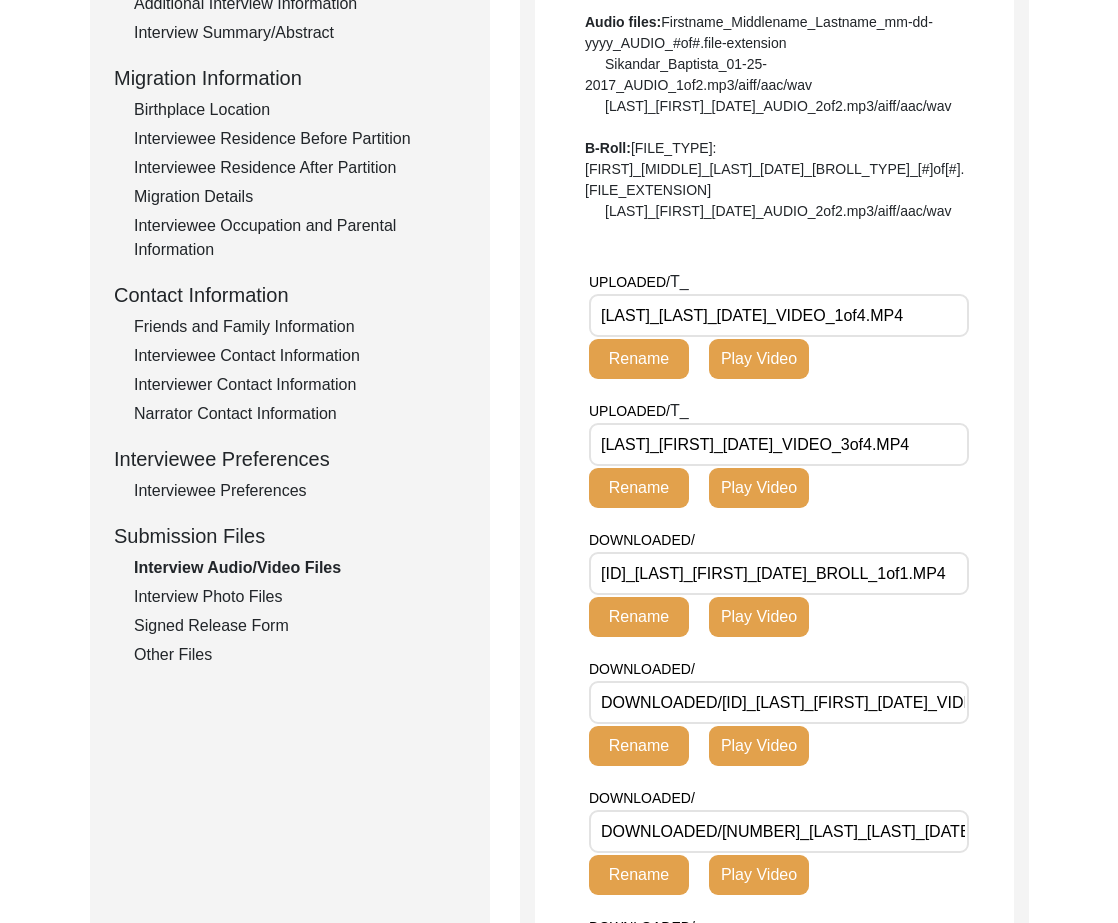 scroll, scrollTop: 0, scrollLeft: 226, axis: horizontal 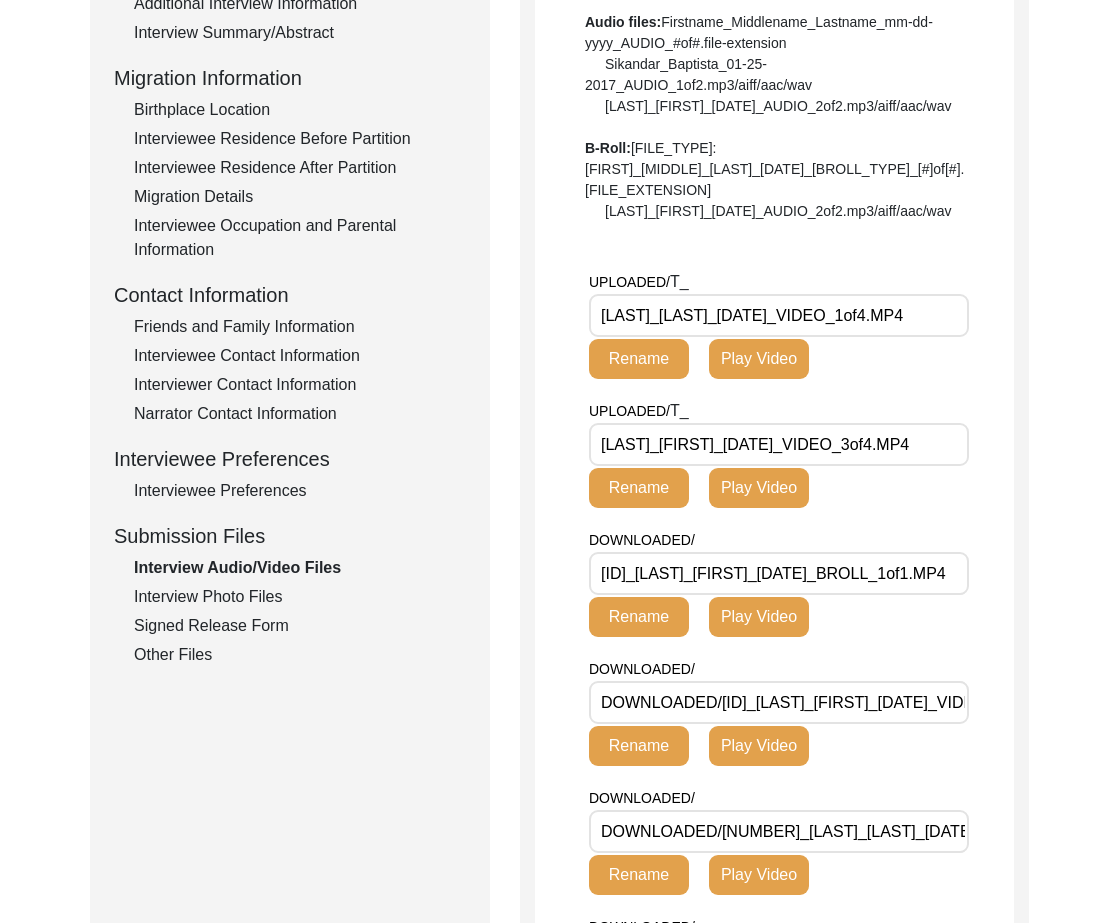 click on "[ID]_[LAST]_[FIRST]_[DATE]_BROLL_1of1.MP4" at bounding box center [779, 573] 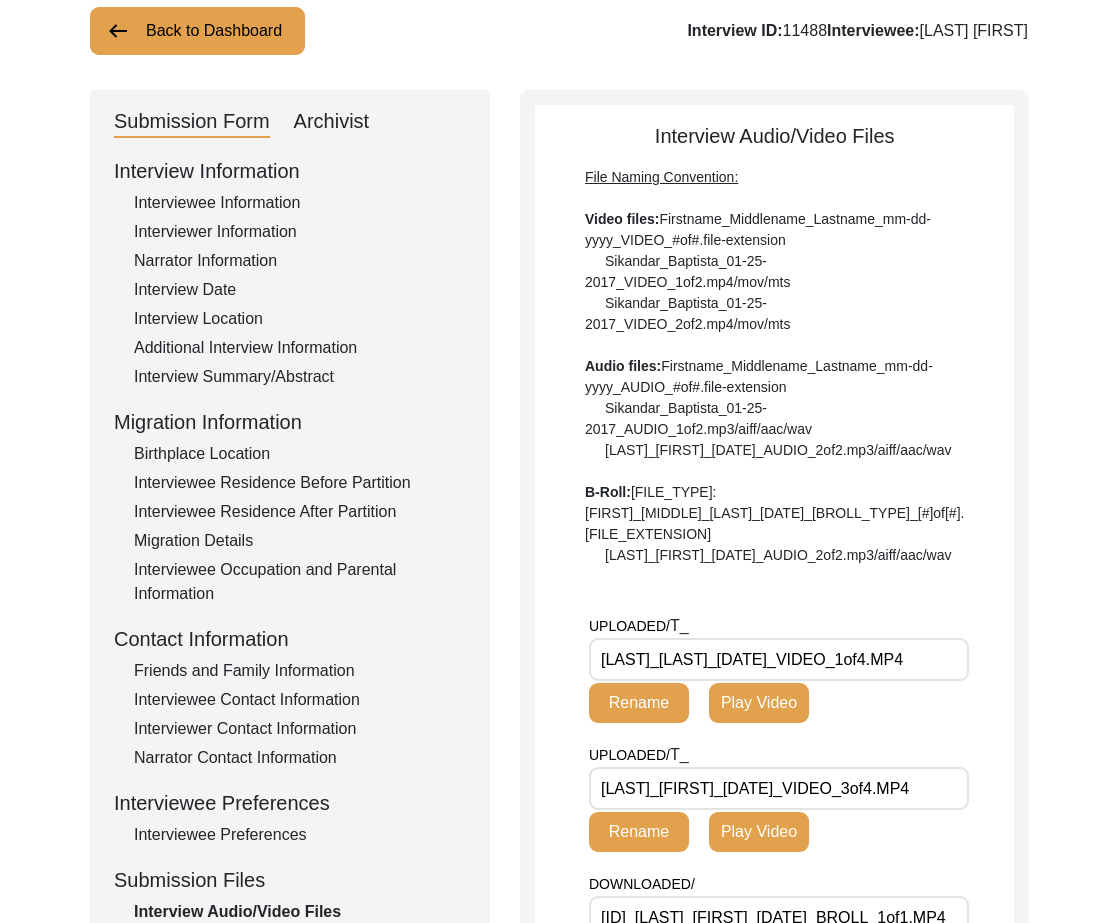 scroll, scrollTop: 0, scrollLeft: 0, axis: both 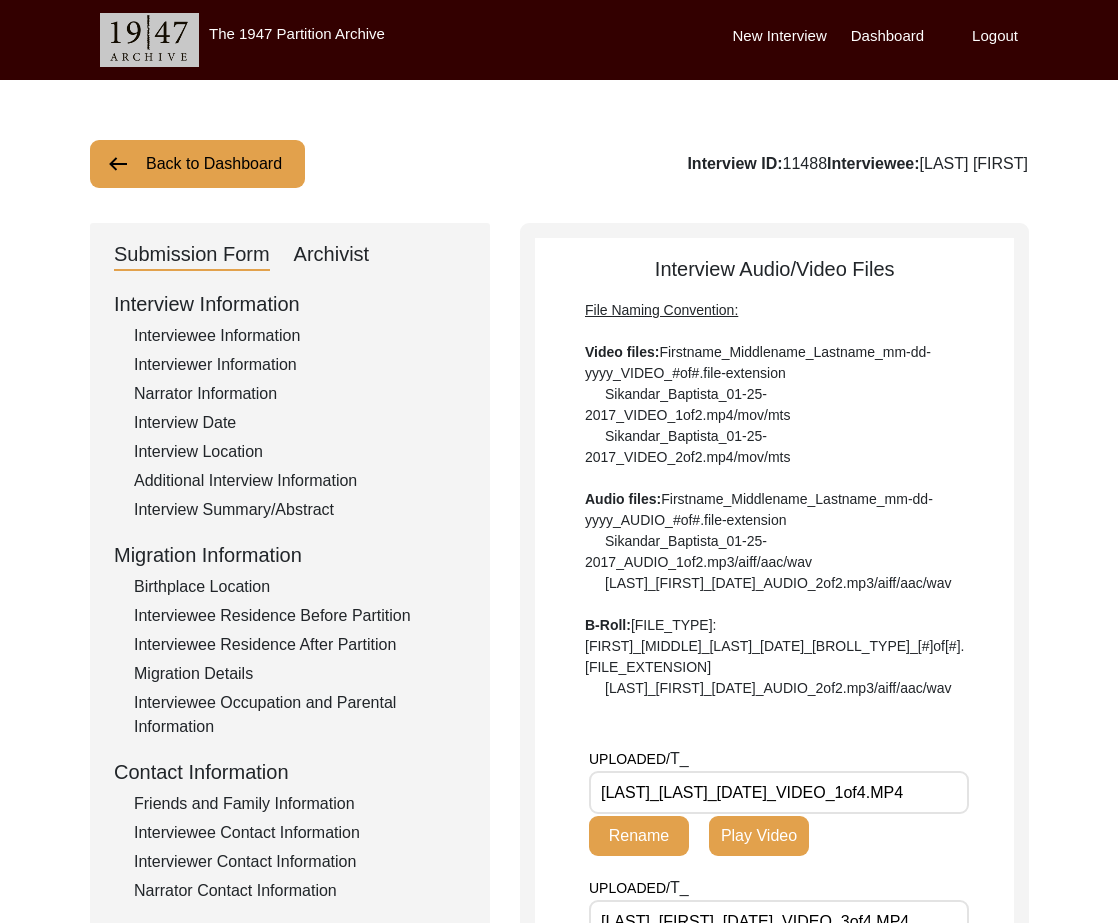 click on "Back to Dashboard" 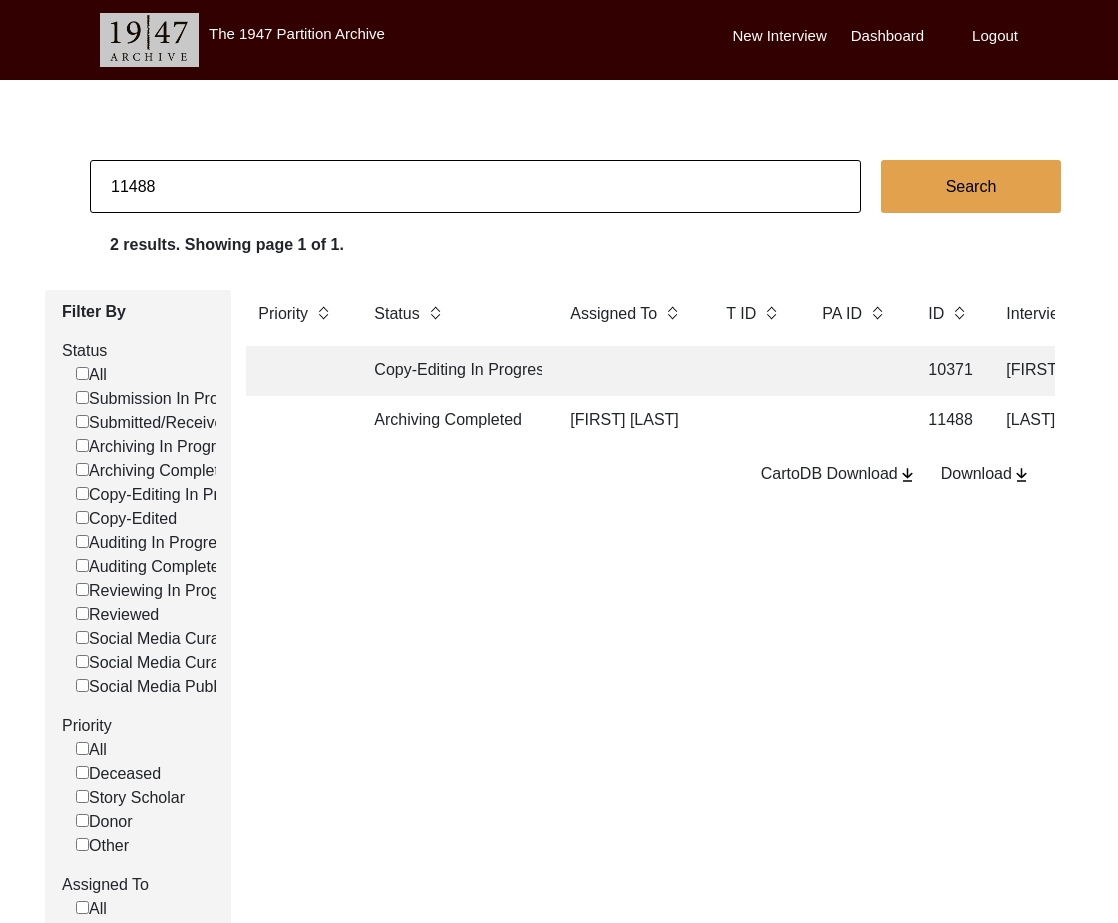 click on "Logout" at bounding box center (995, 36) 